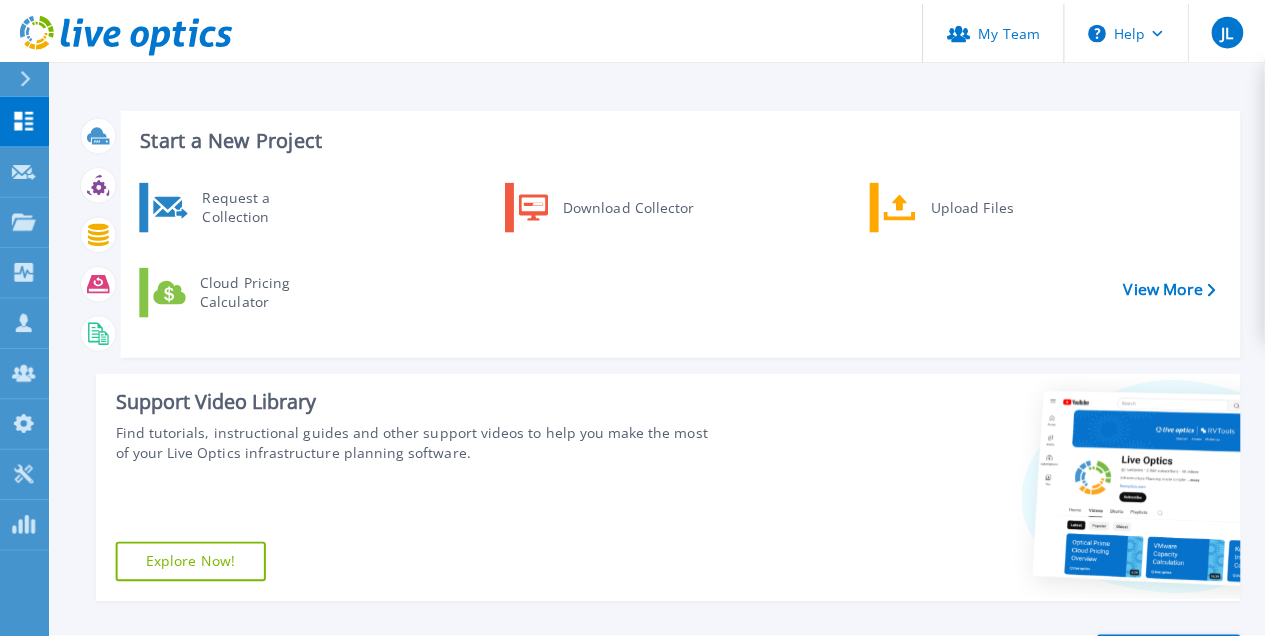 scroll, scrollTop: 0, scrollLeft: 0, axis: both 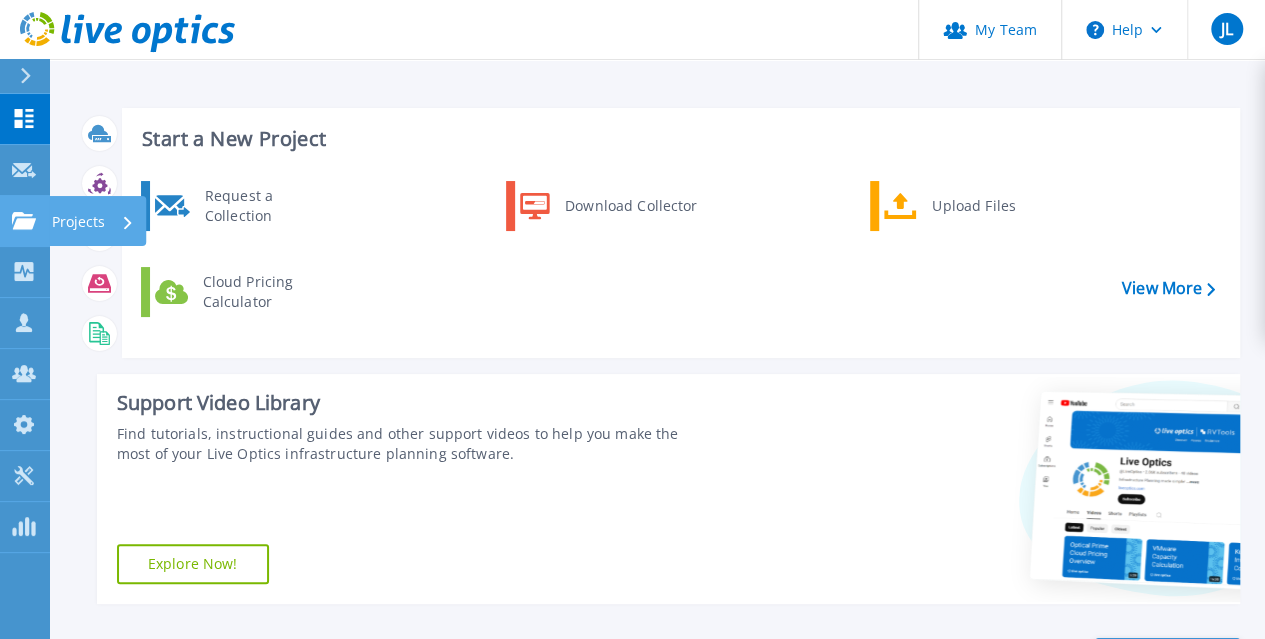 click 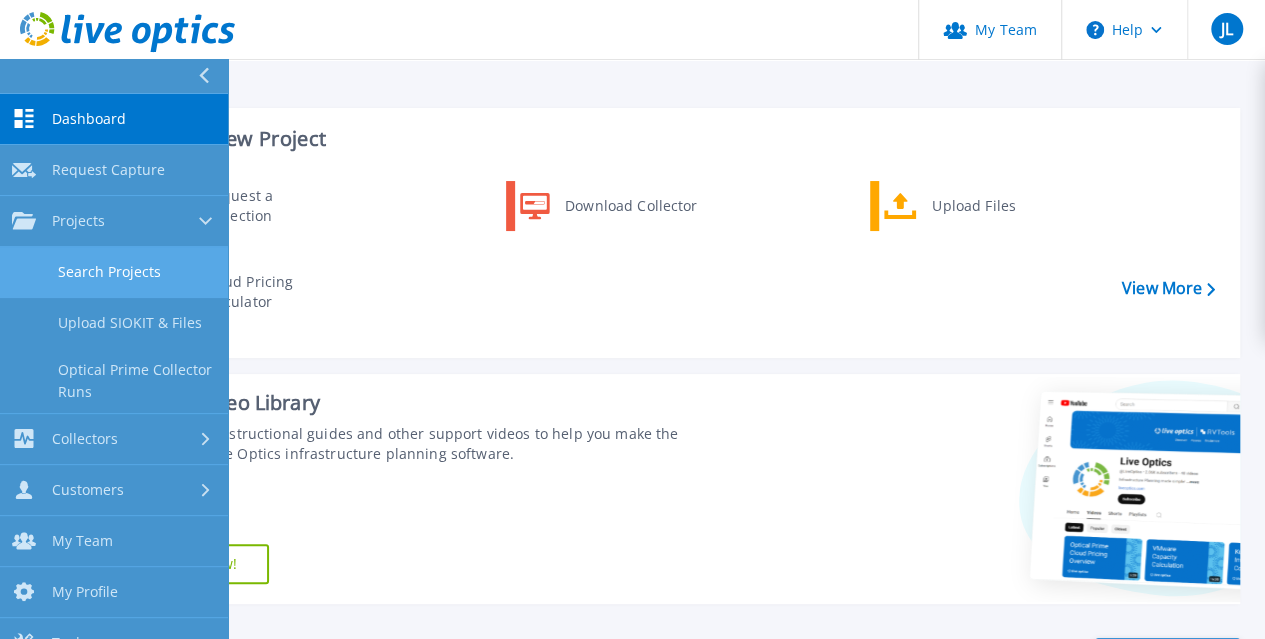 click on "Search Projects" at bounding box center [114, 272] 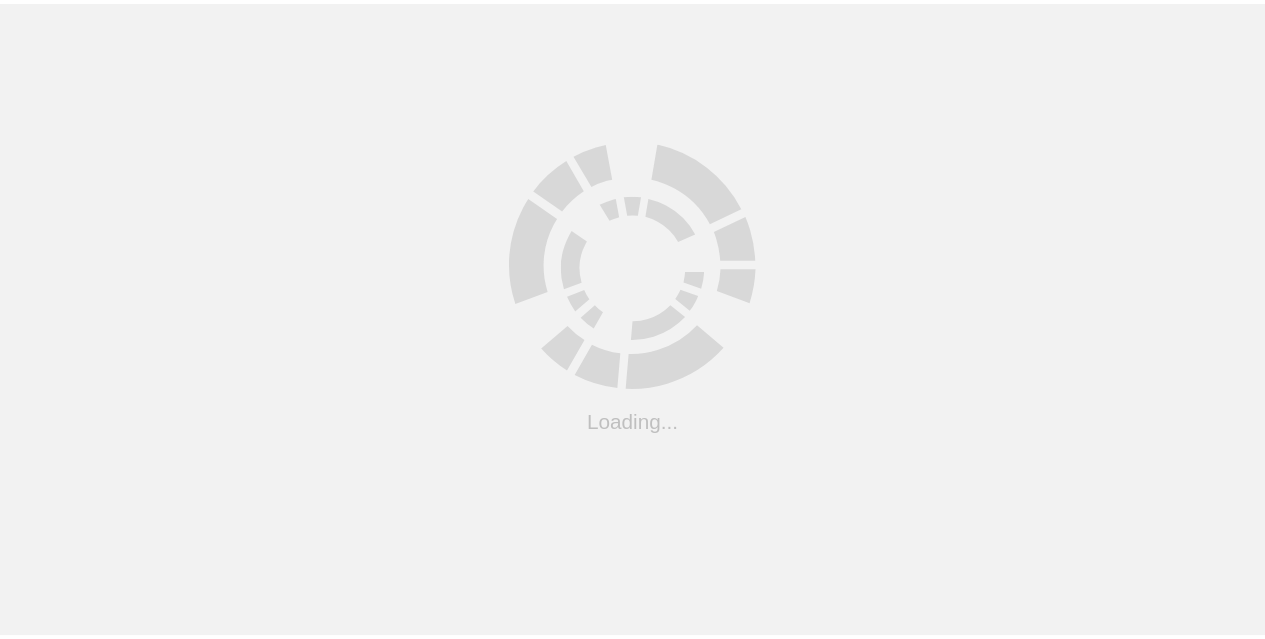 scroll, scrollTop: 0, scrollLeft: 0, axis: both 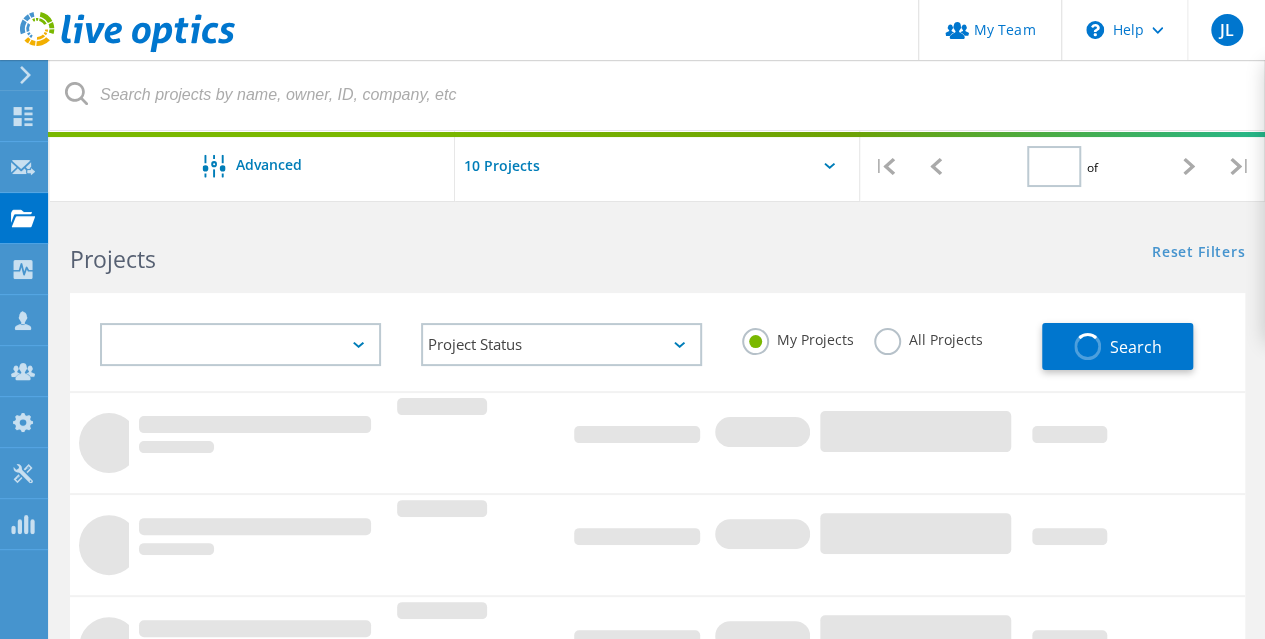 type on "1" 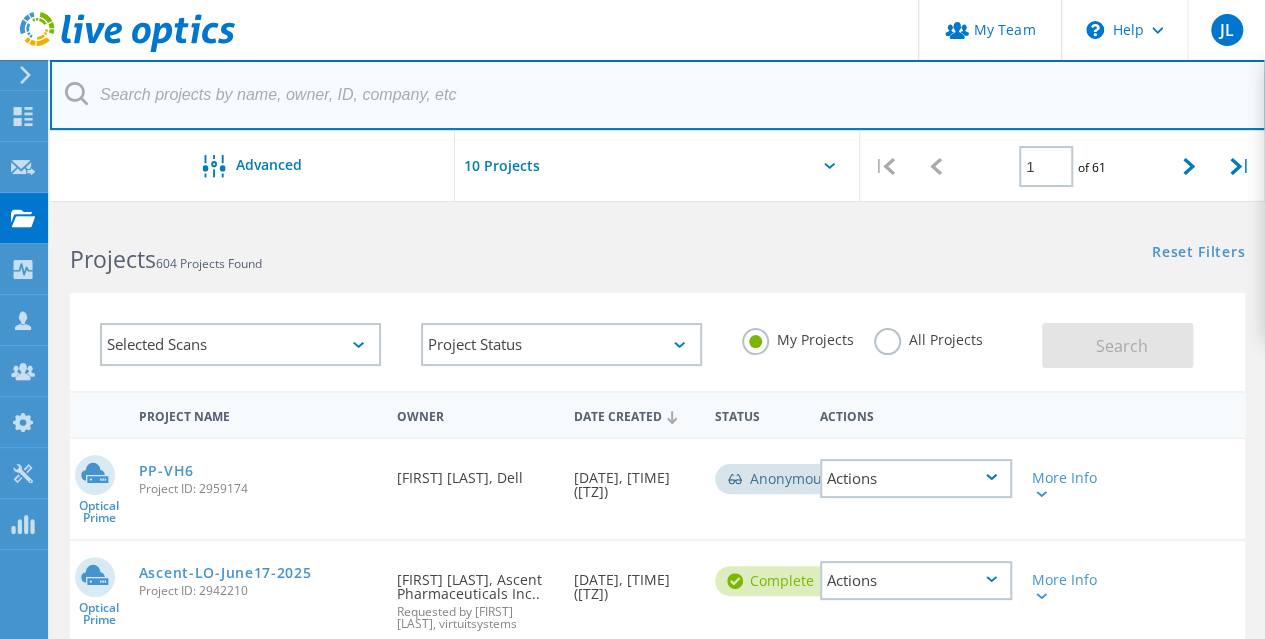 click at bounding box center (658, 95) 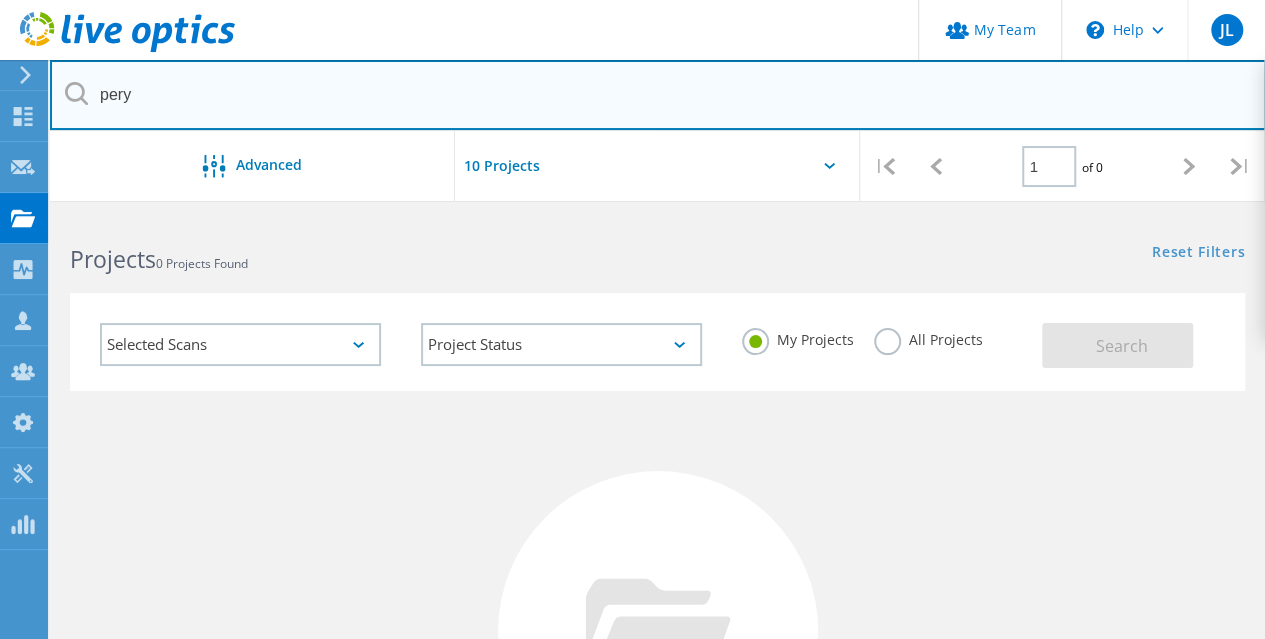 click on "pery" at bounding box center [658, 95] 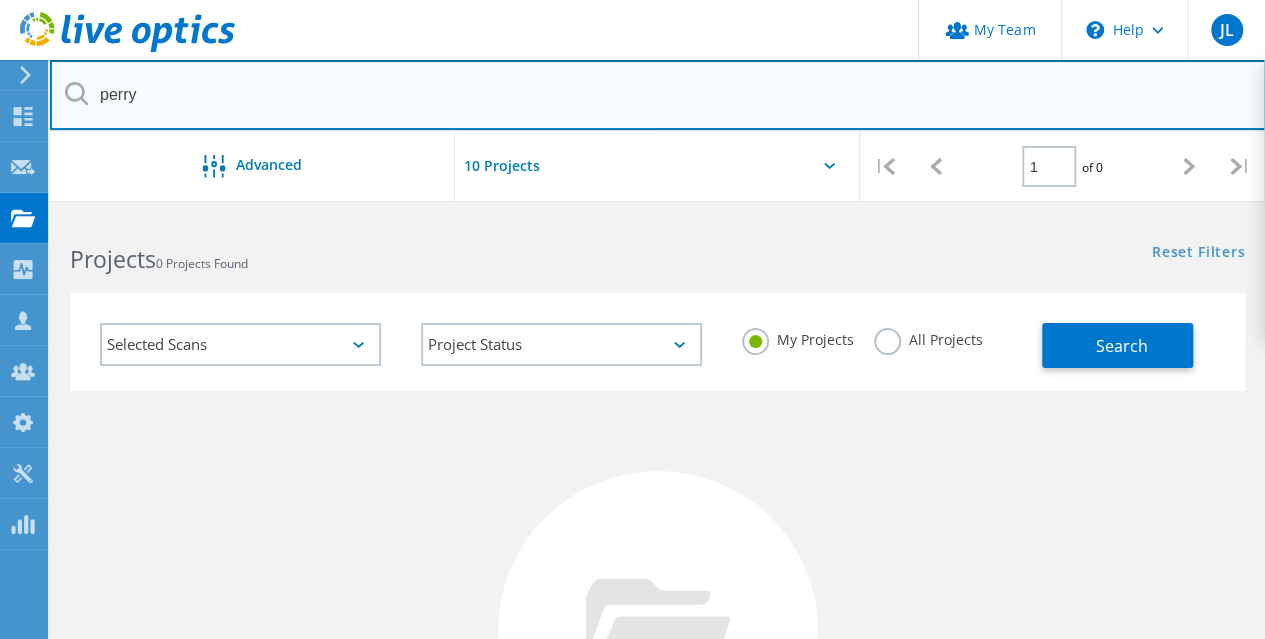 type on "perry" 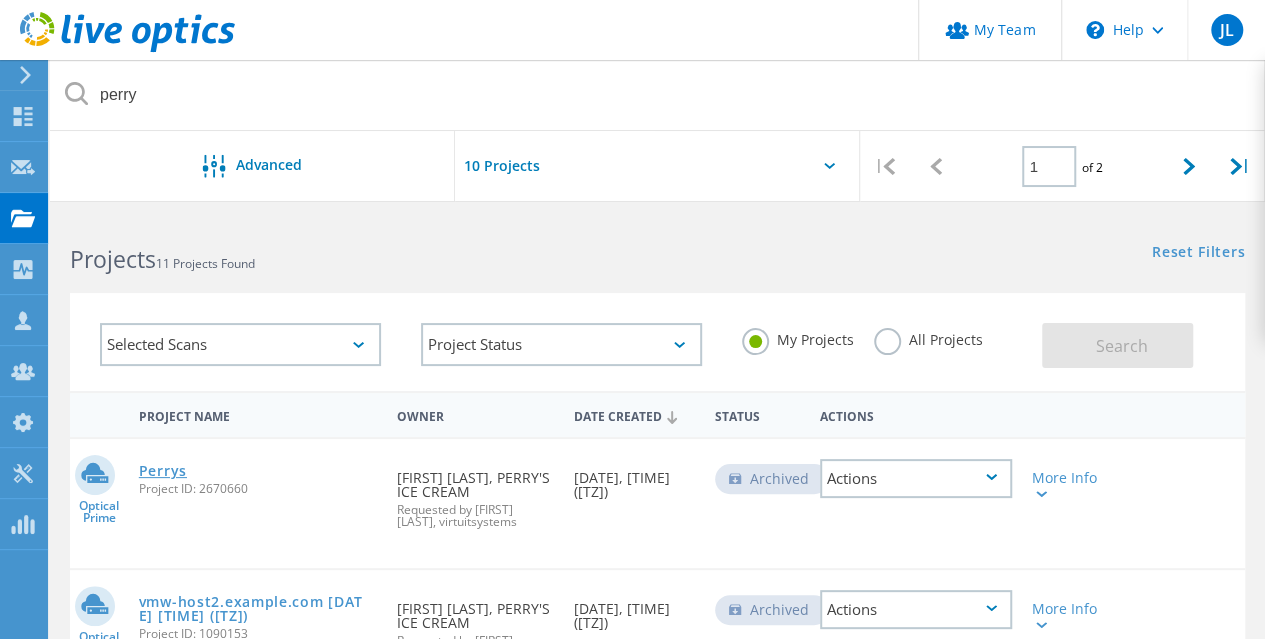 click on "Perrys" 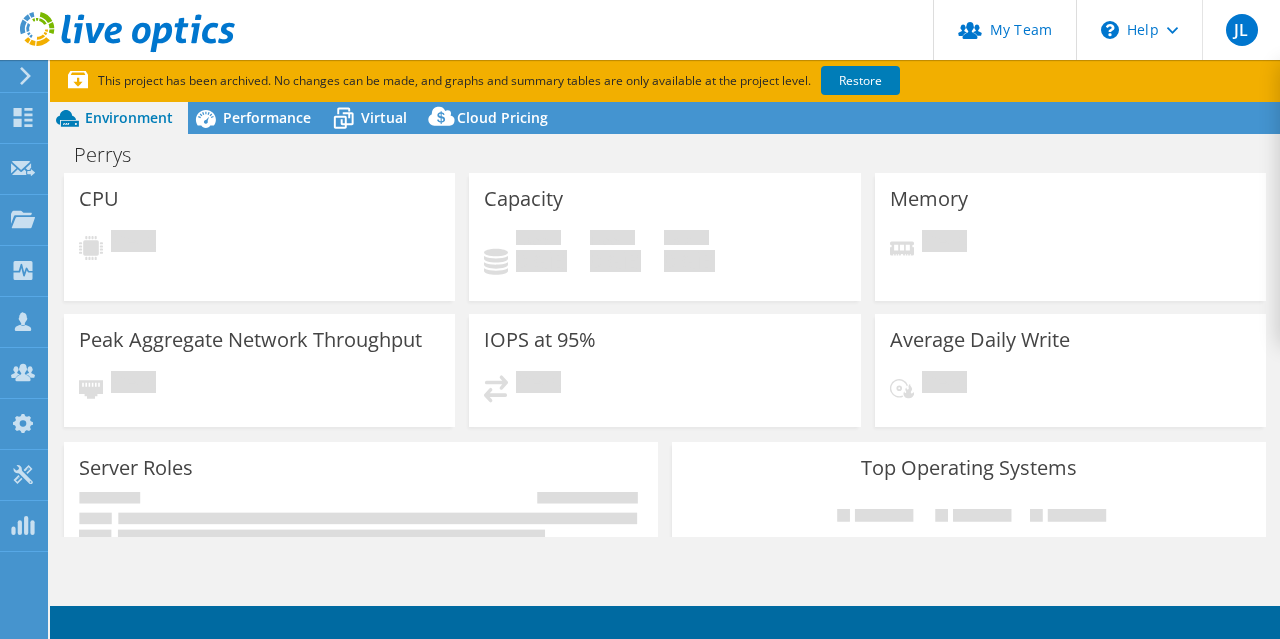scroll, scrollTop: 0, scrollLeft: 0, axis: both 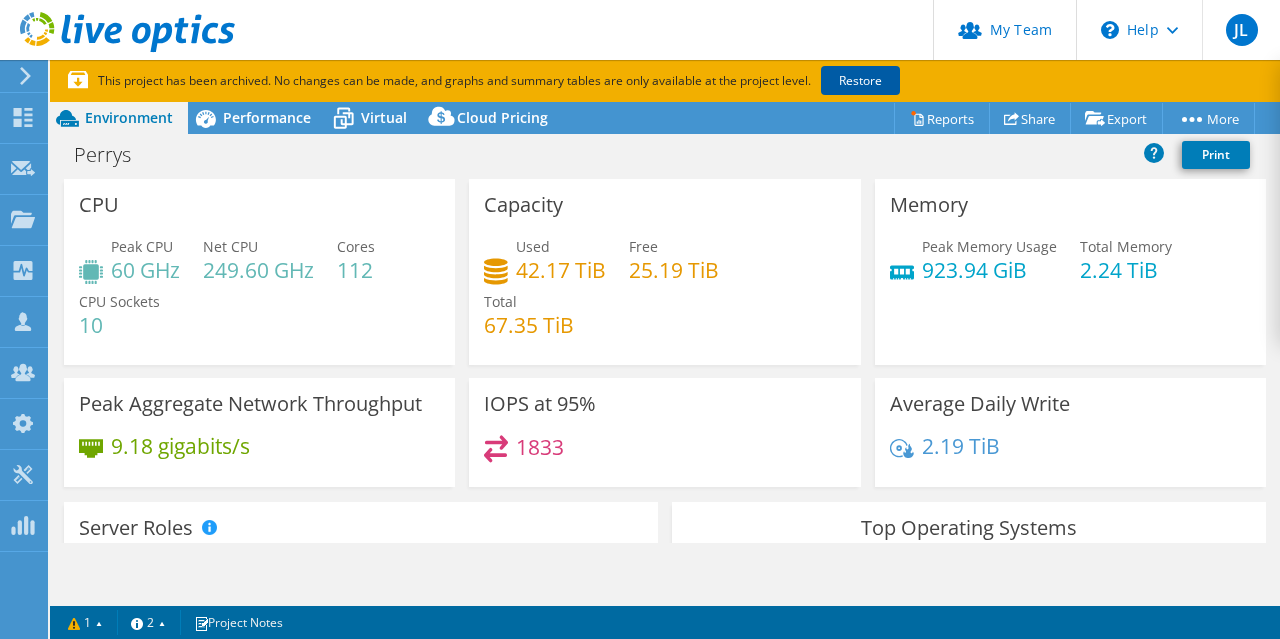 click on "Restore" at bounding box center (860, 80) 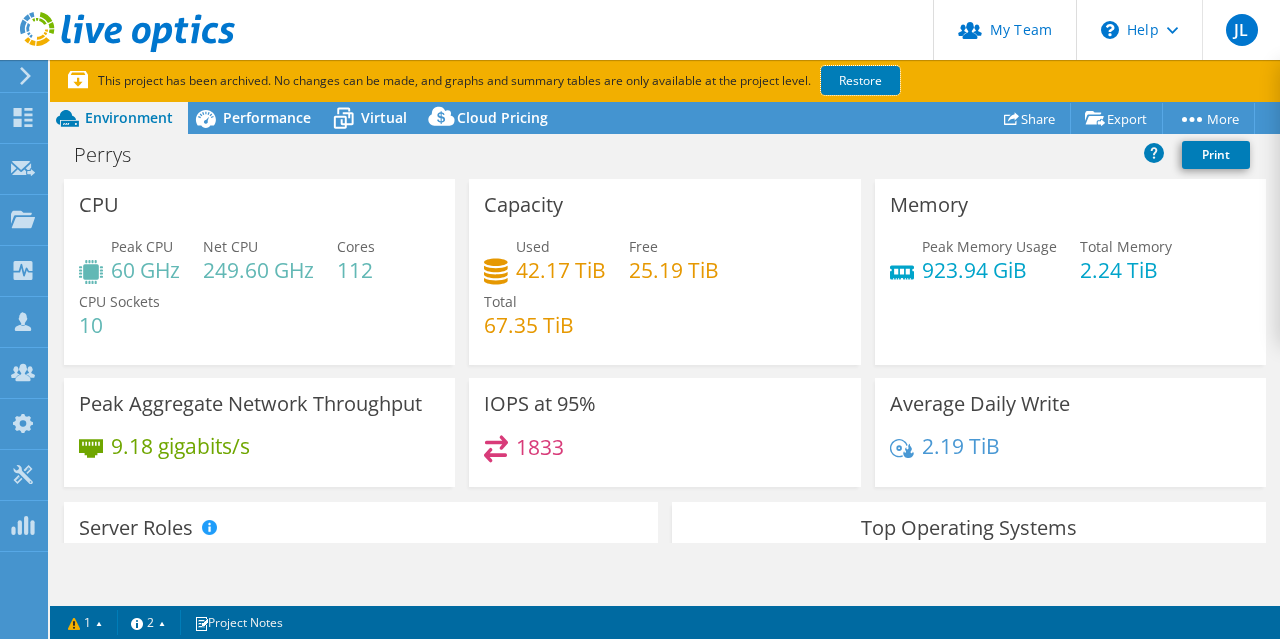 select on "USD" 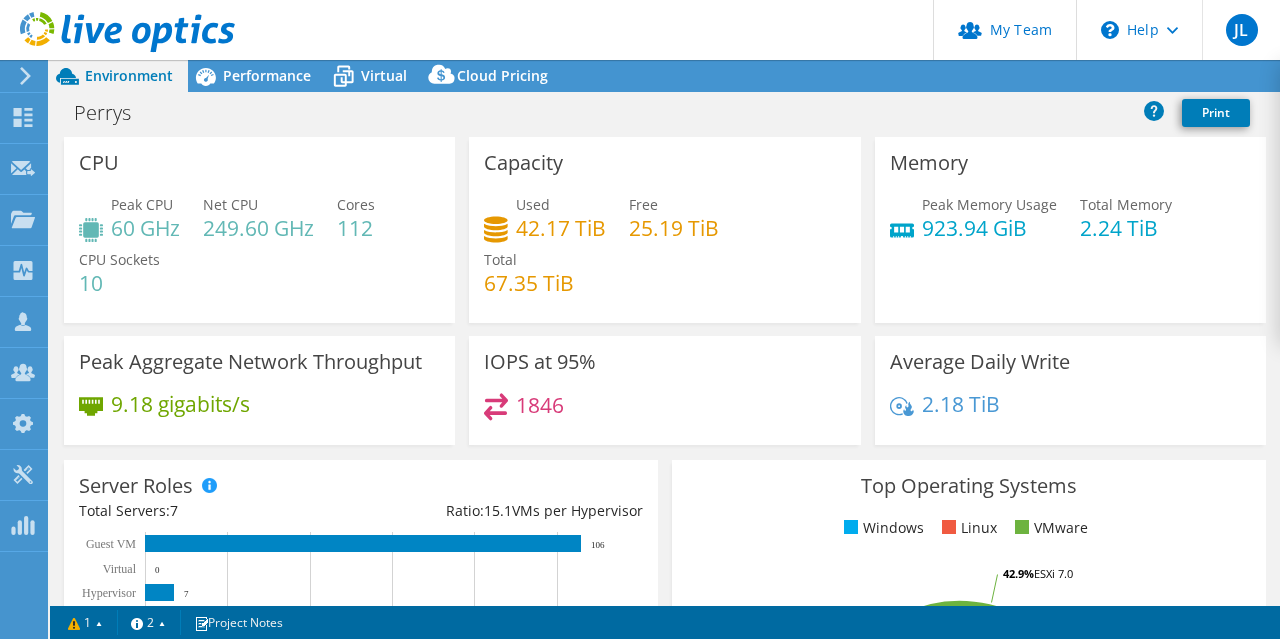 select on "USD" 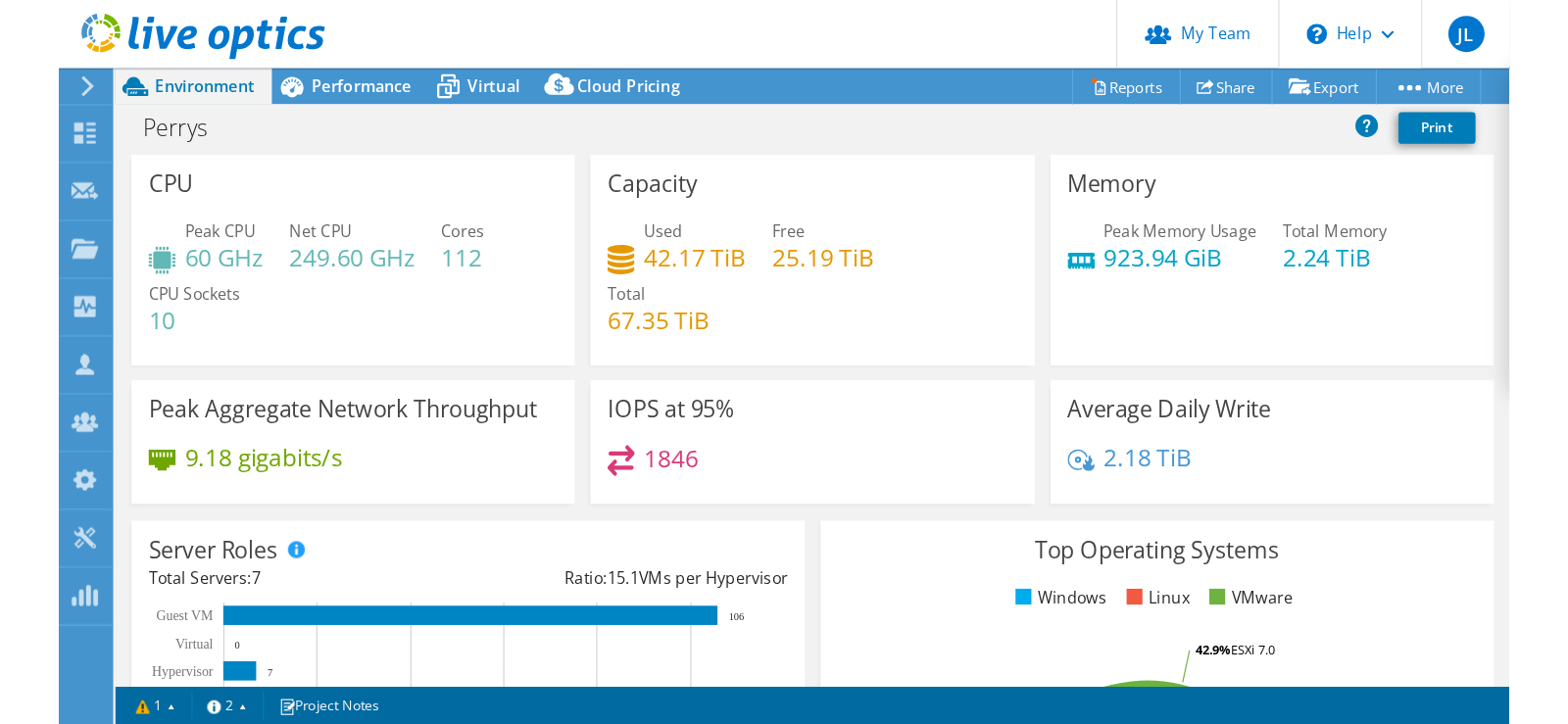 scroll, scrollTop: 0, scrollLeft: 0, axis: both 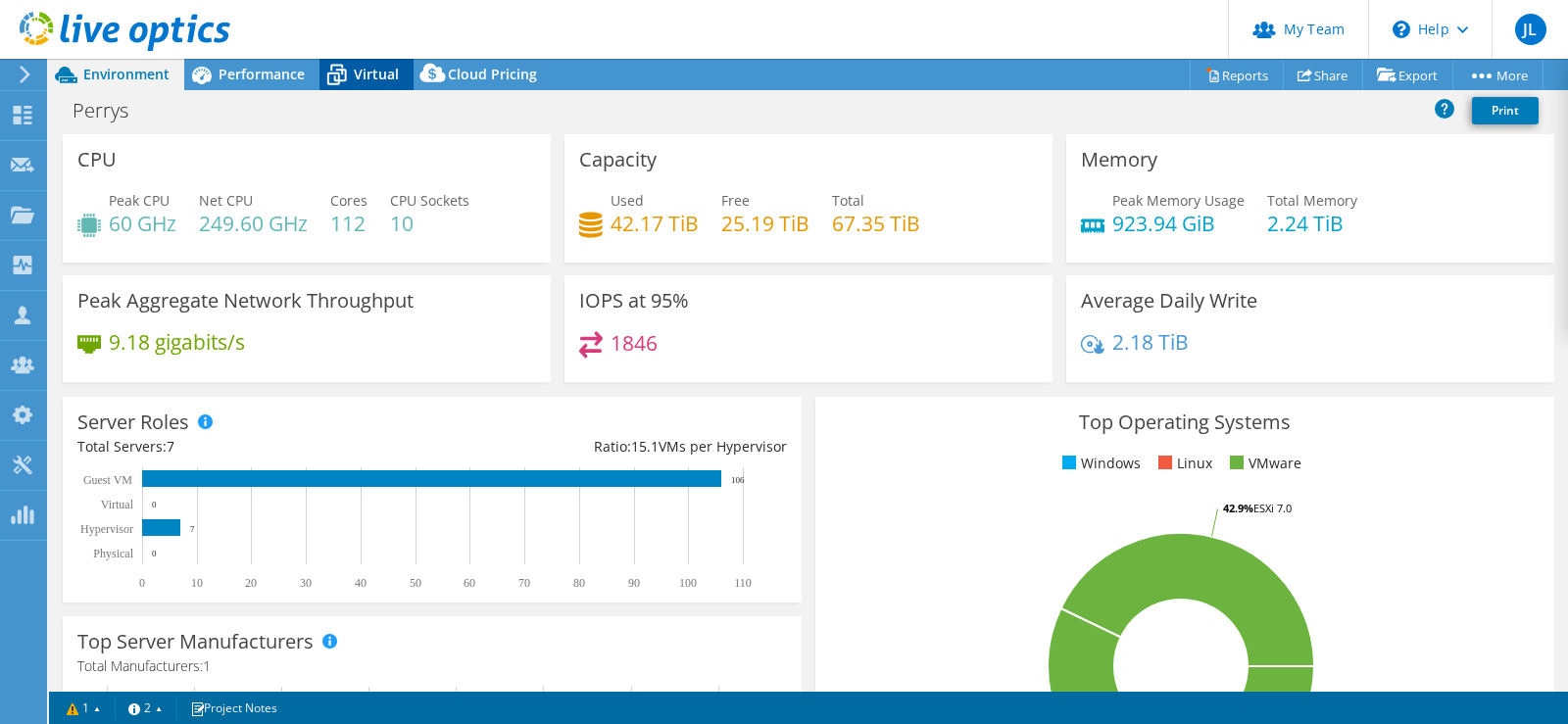 click 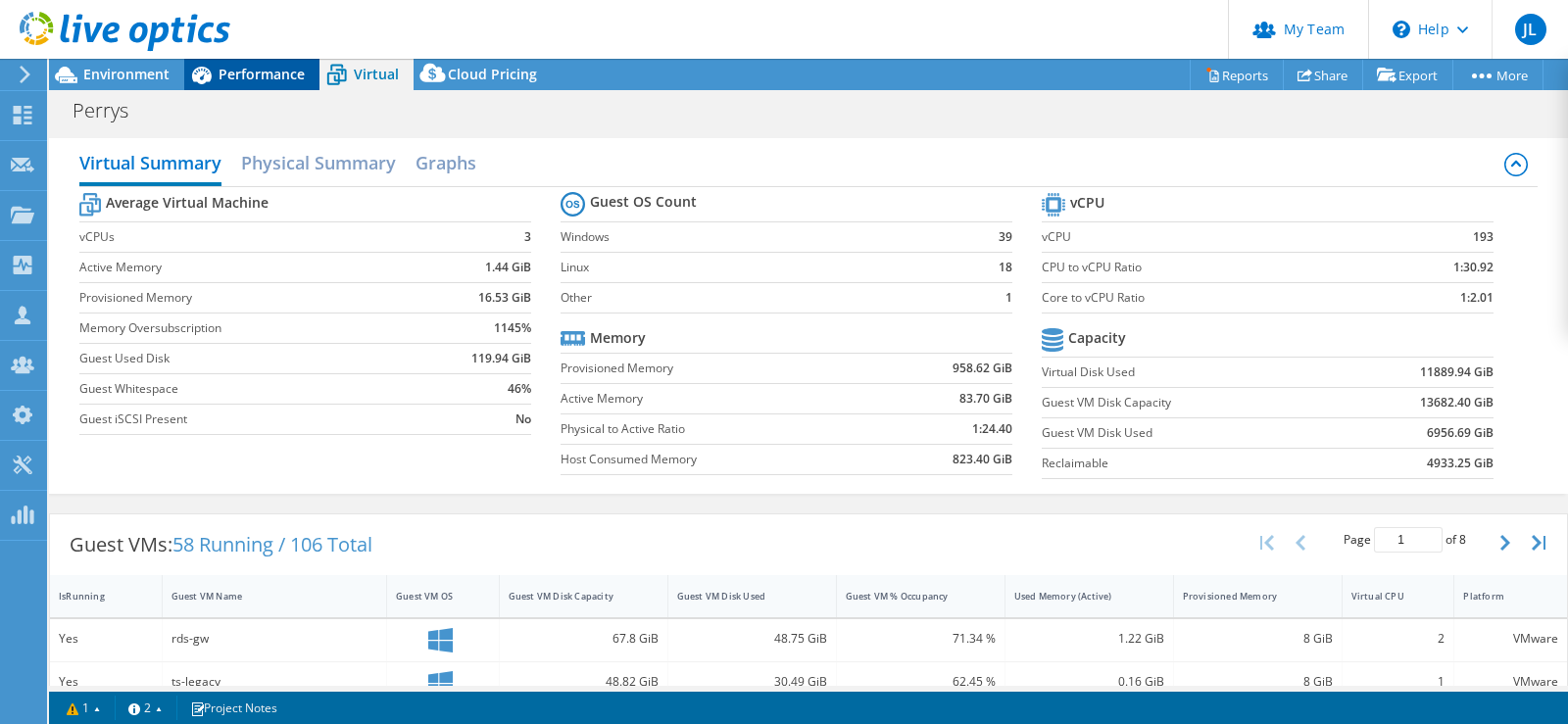 click on "Performance" at bounding box center (262, 73) 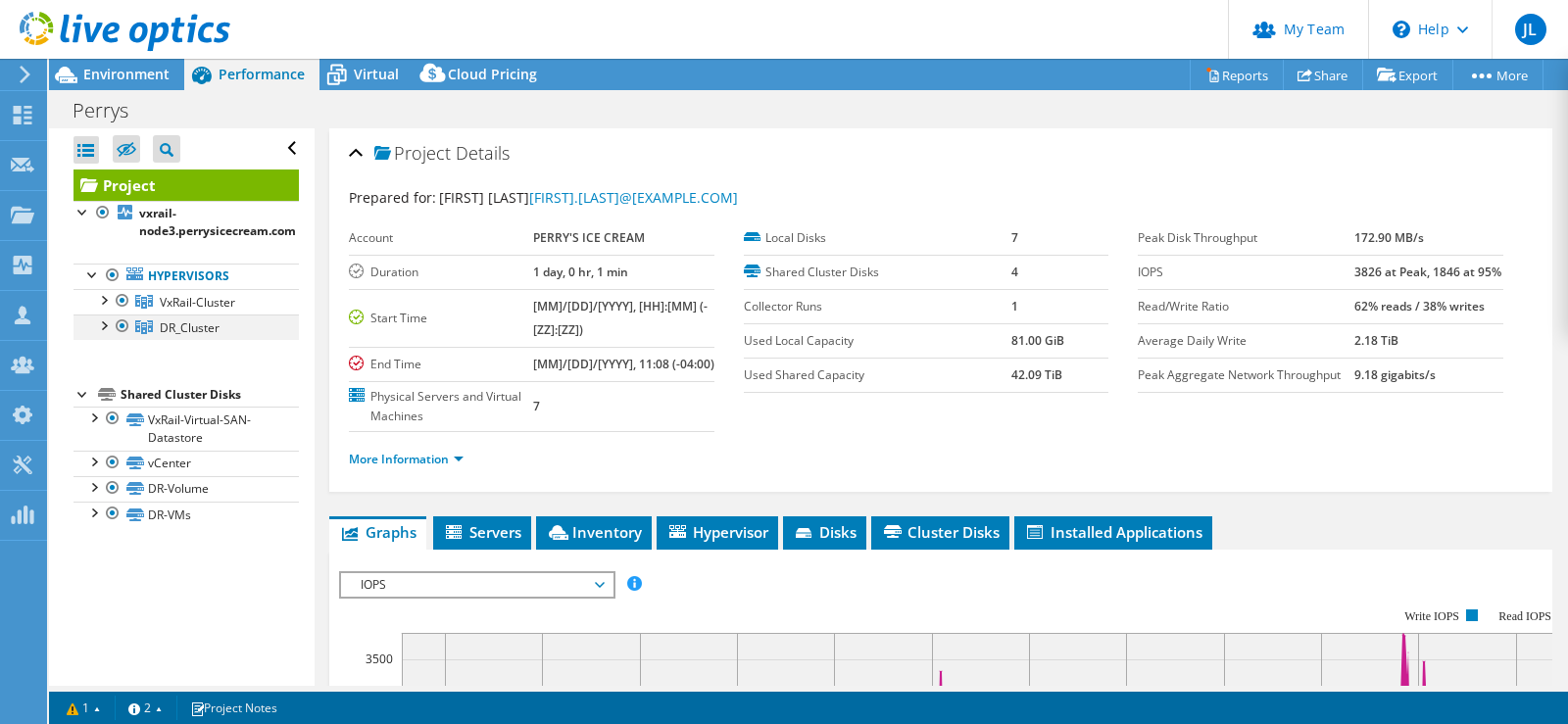 click at bounding box center [122, 326] 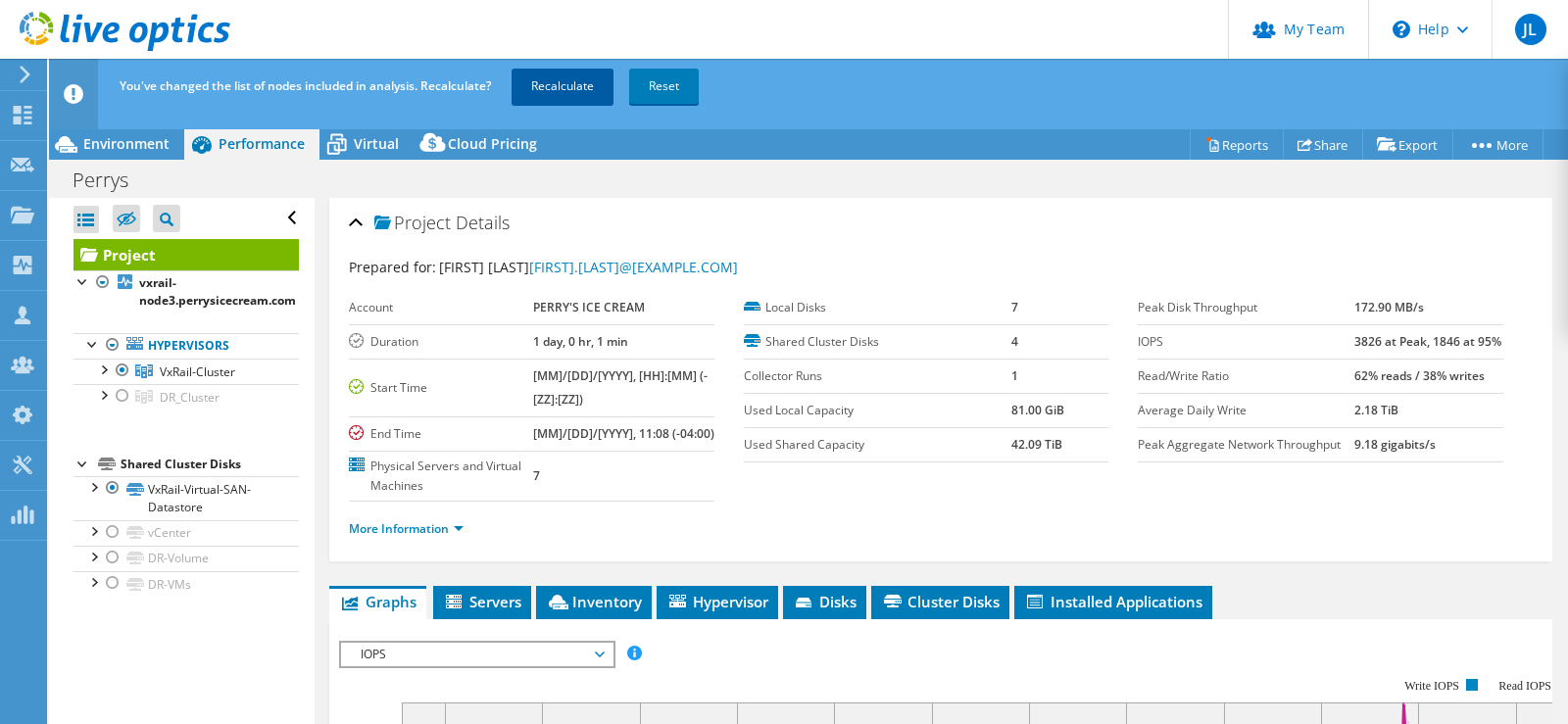 click on "Recalculate" at bounding box center [563, 86] 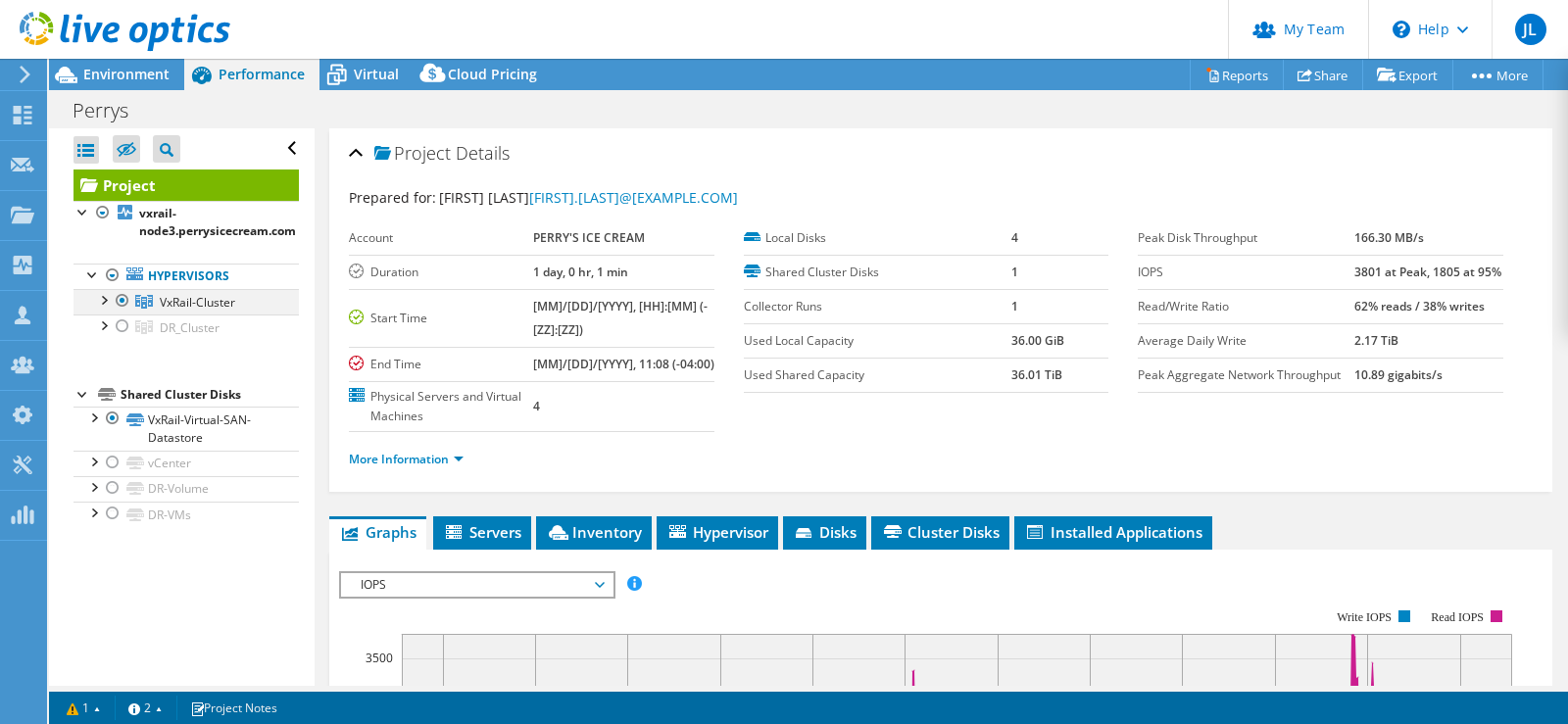 click at bounding box center (103, 299) 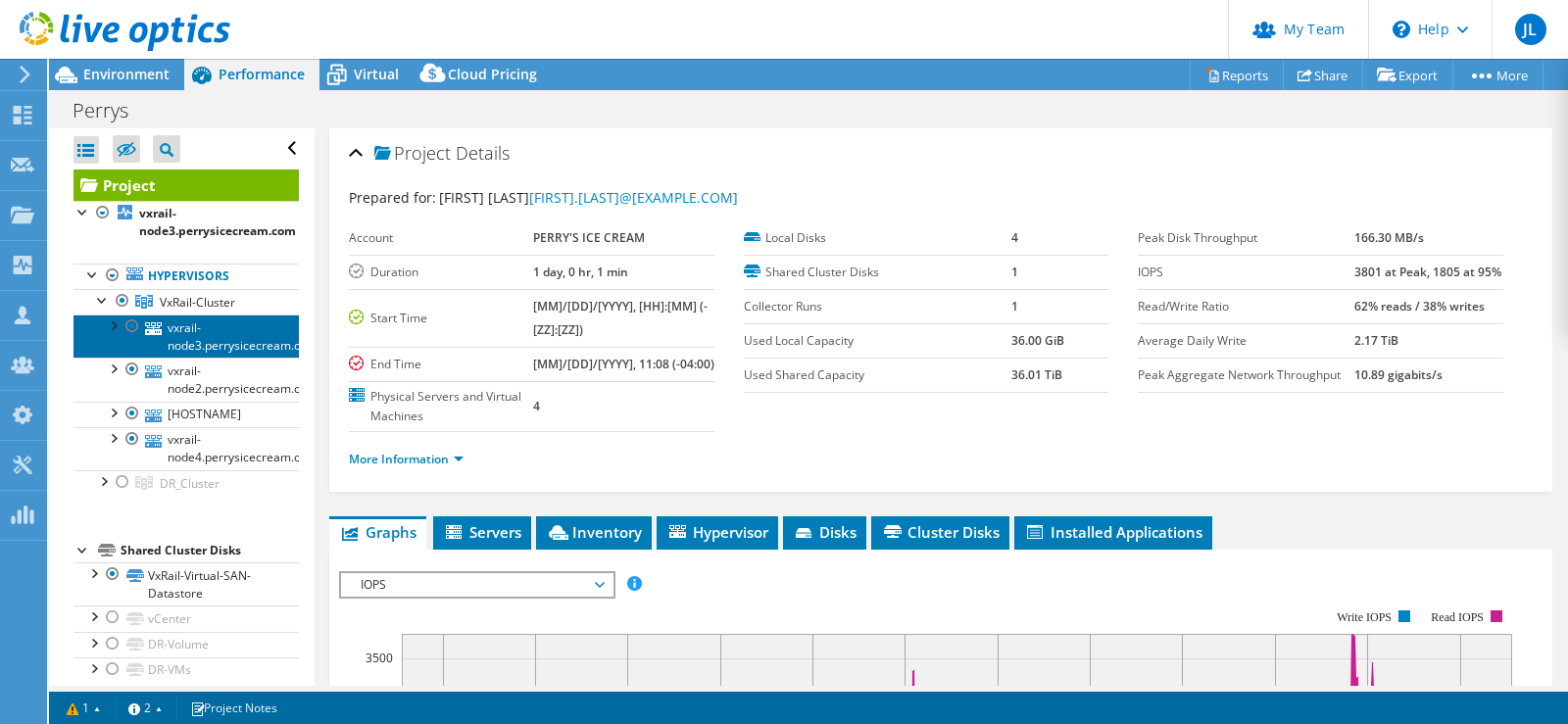 click on "vxrail-node3.perrysicecream.com" at bounding box center (186, 336) 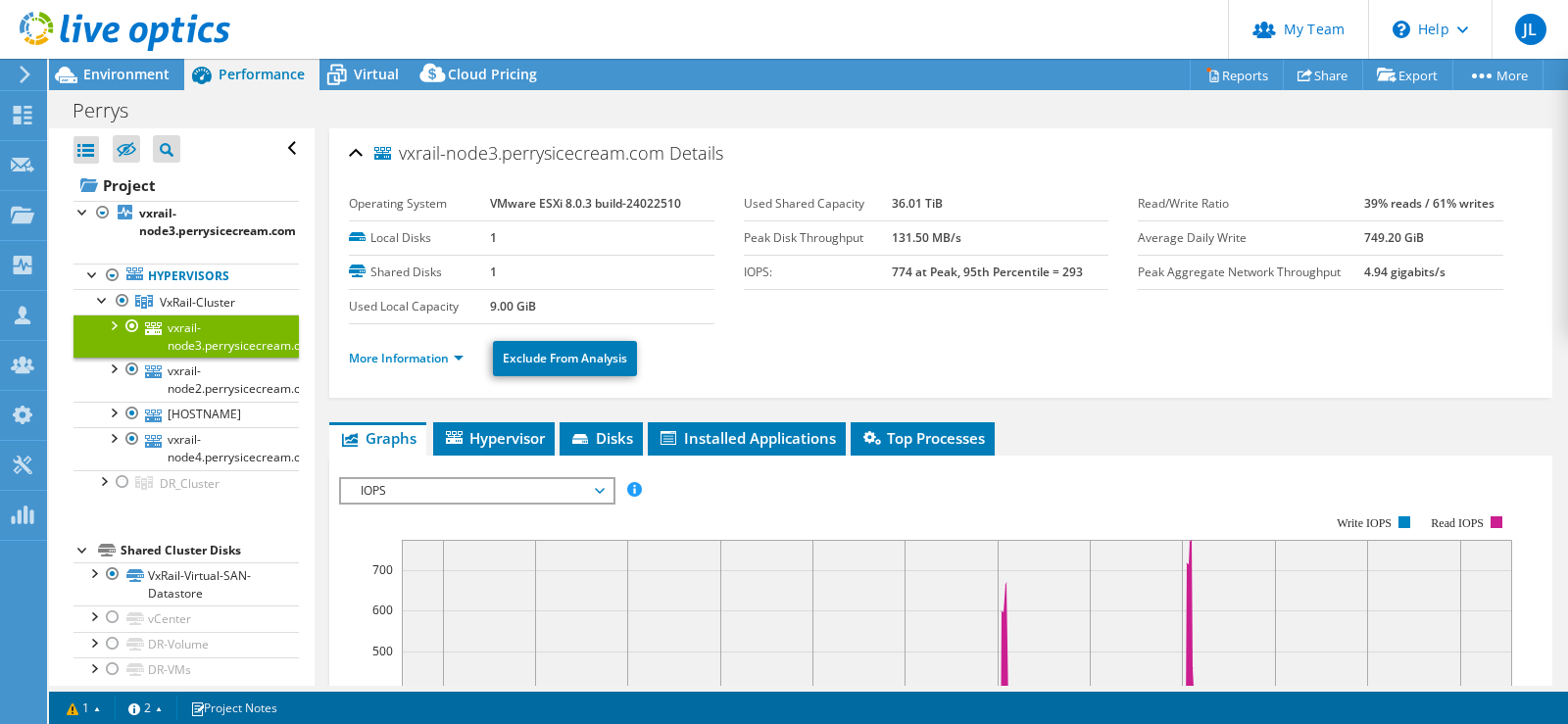click on "IOPS" at bounding box center [476, 491] 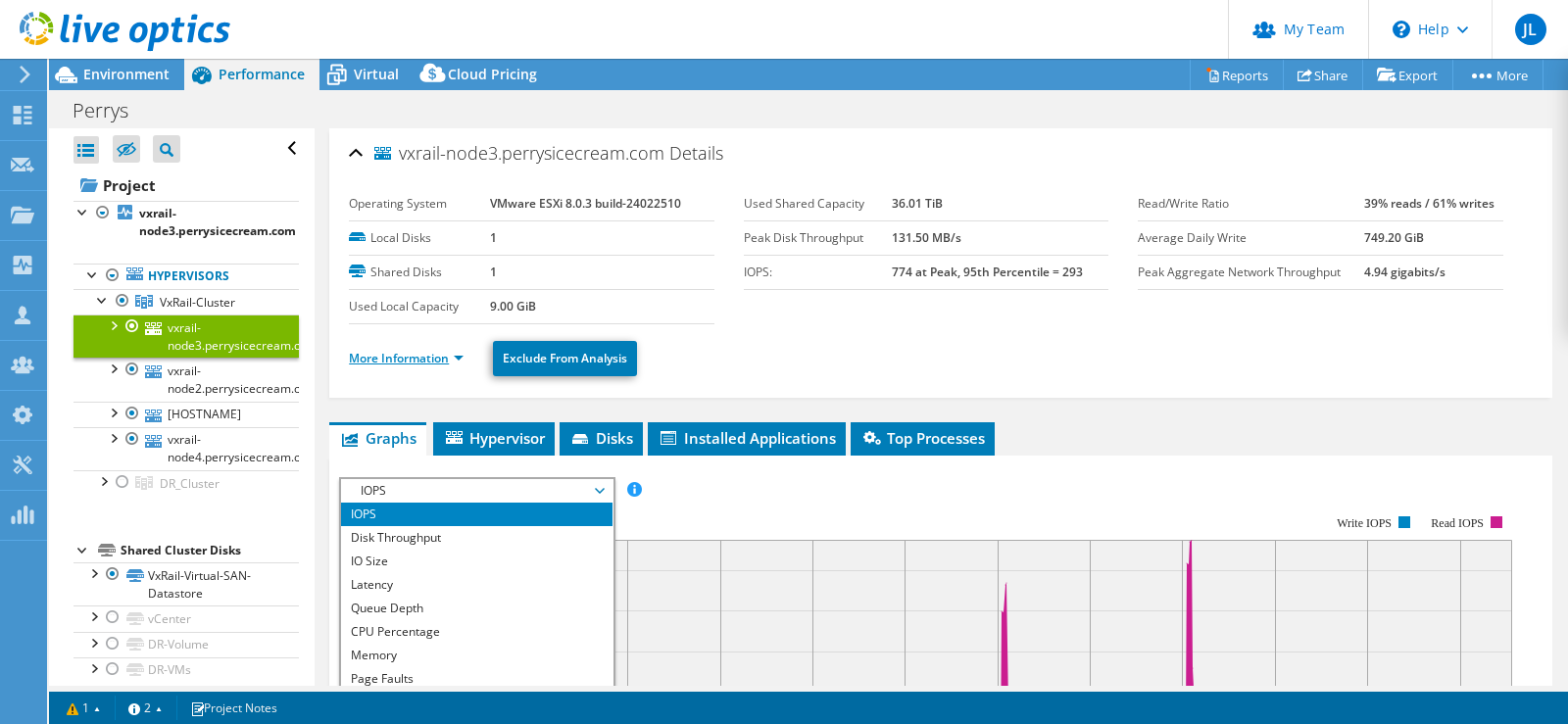 click on "More Information" at bounding box center (406, 358) 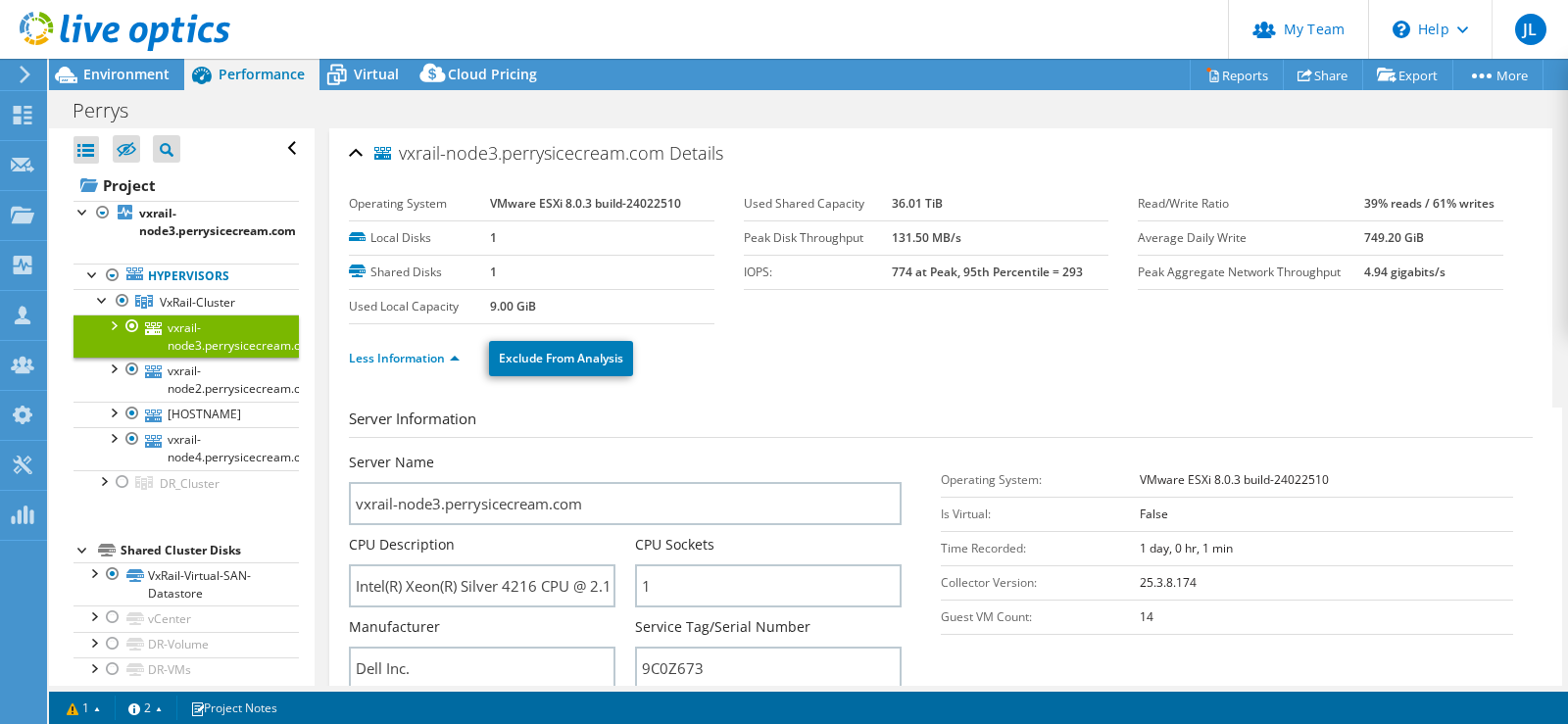 click on "vxrail-node3.perrysicecream.com
Details
Operating System
VMware ESXi 8.0.3 build-24022510
Local Disks
1
Shared Disks
1
Used Local Capacity
9.00 GiB" at bounding box center [941, 1149] 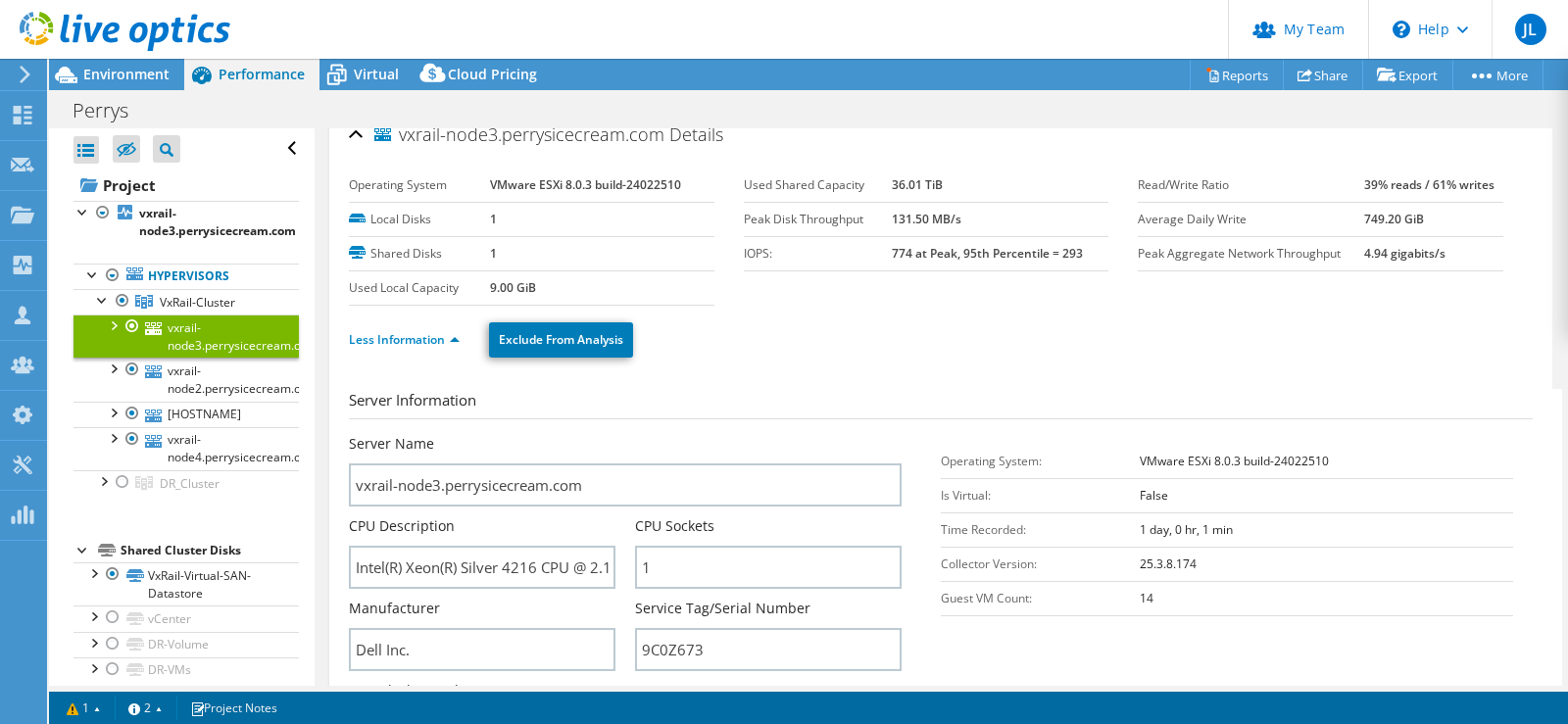 scroll, scrollTop: 0, scrollLeft: 0, axis: both 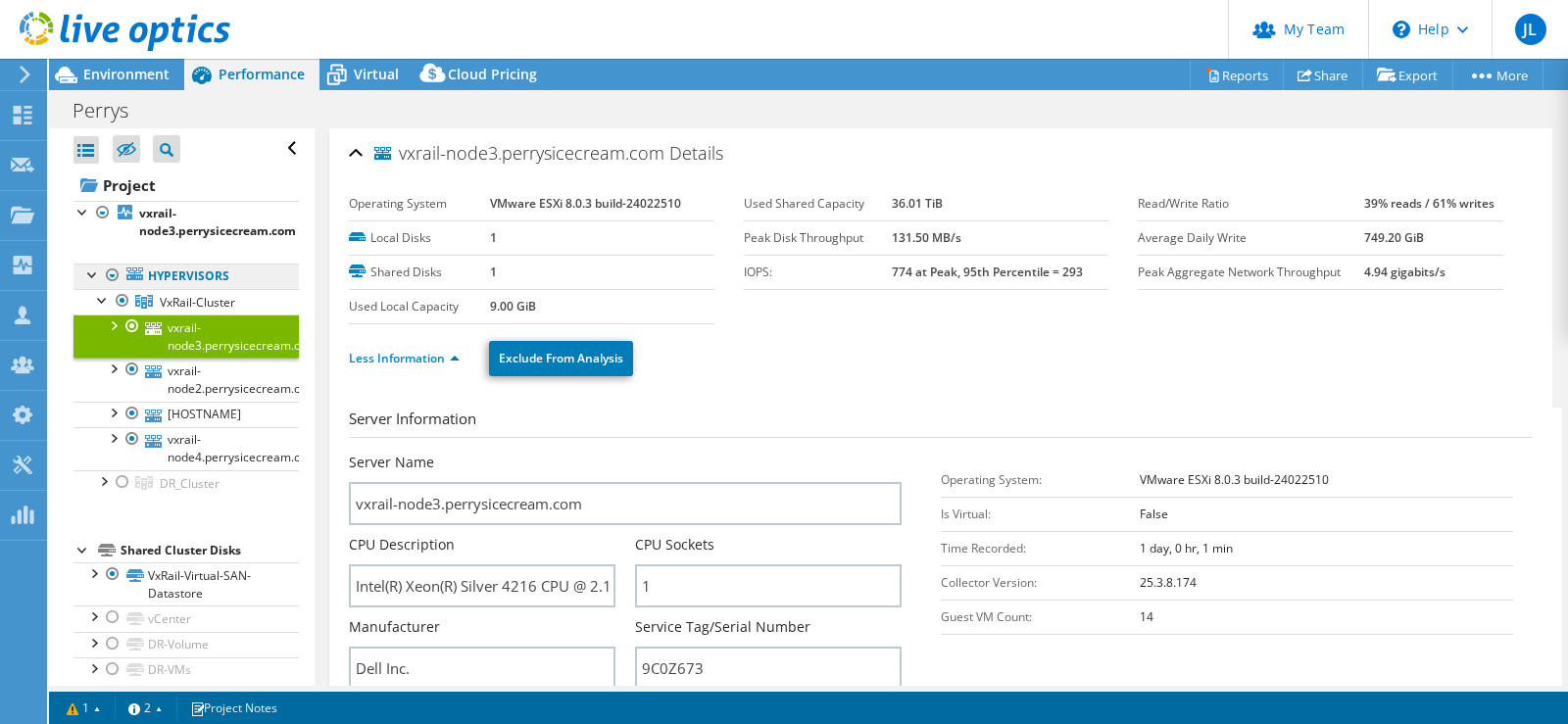 click on "Hypervisors" at bounding box center [186, 276] 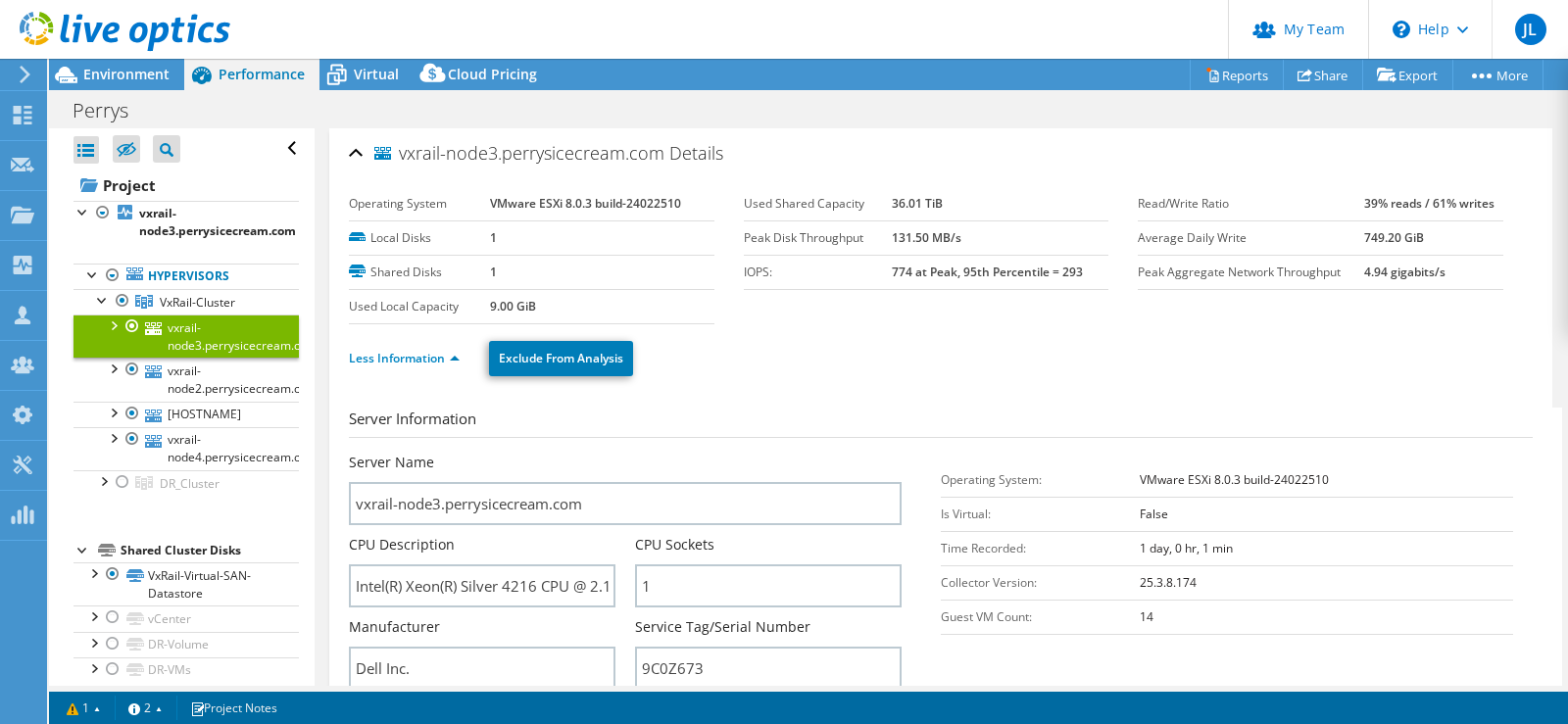 click on "vxrail-node3.perrysicecream.com
Details
Operating System
VMware ESXi 8.0.3 build-24022510
Local Disks
1
Shared Disks
1
Used Local Capacity
9.00 GiB" at bounding box center (941, 1149) 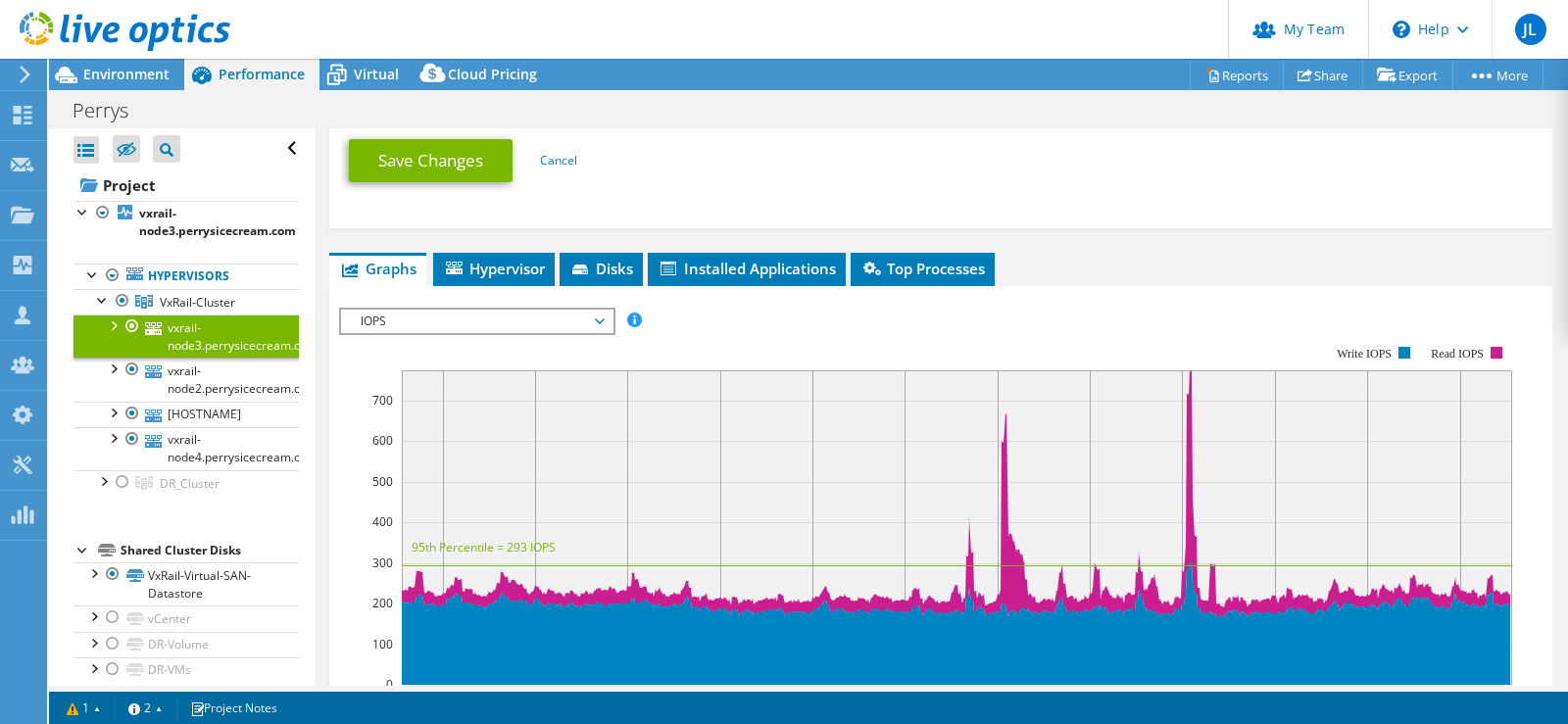 scroll, scrollTop: 1043, scrollLeft: 0, axis: vertical 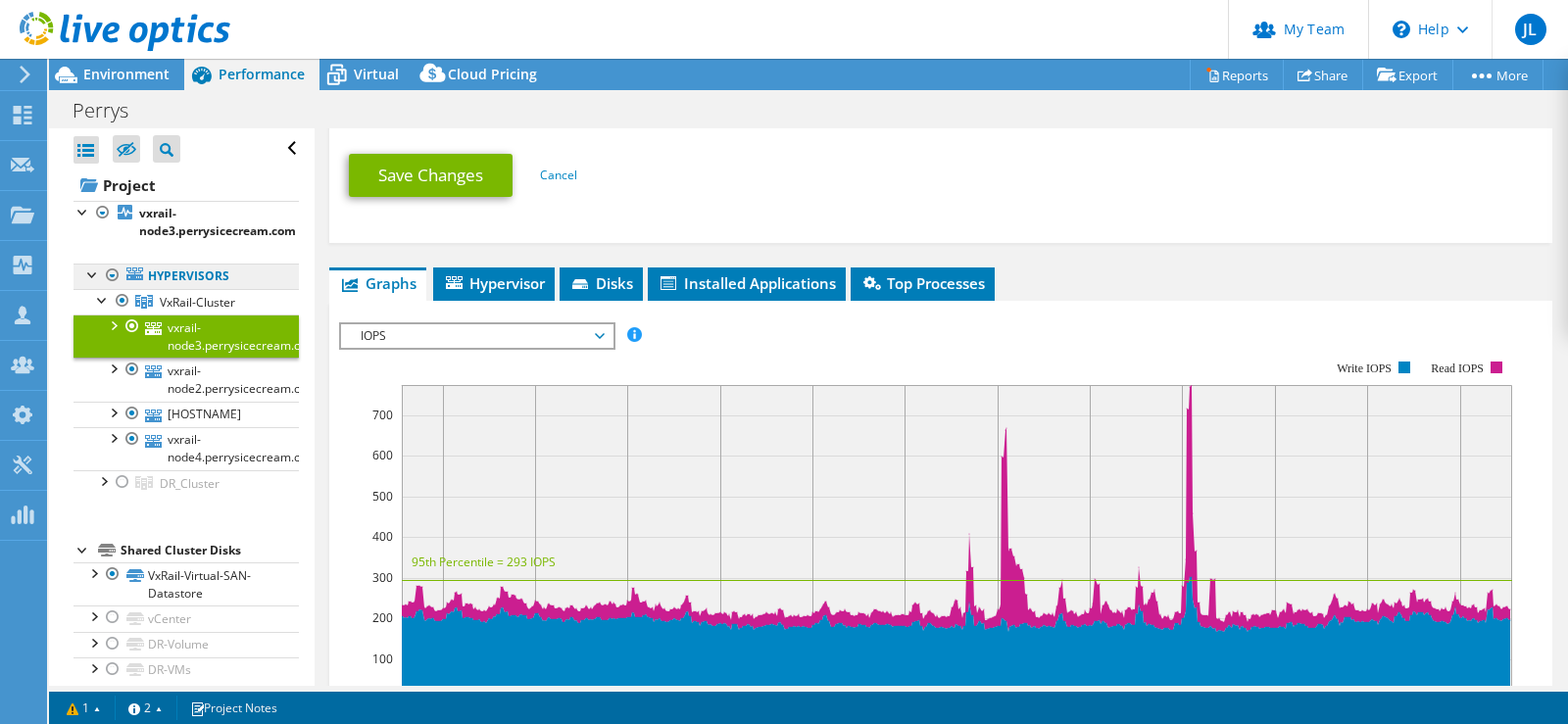 click on "Hypervisors" at bounding box center [186, 276] 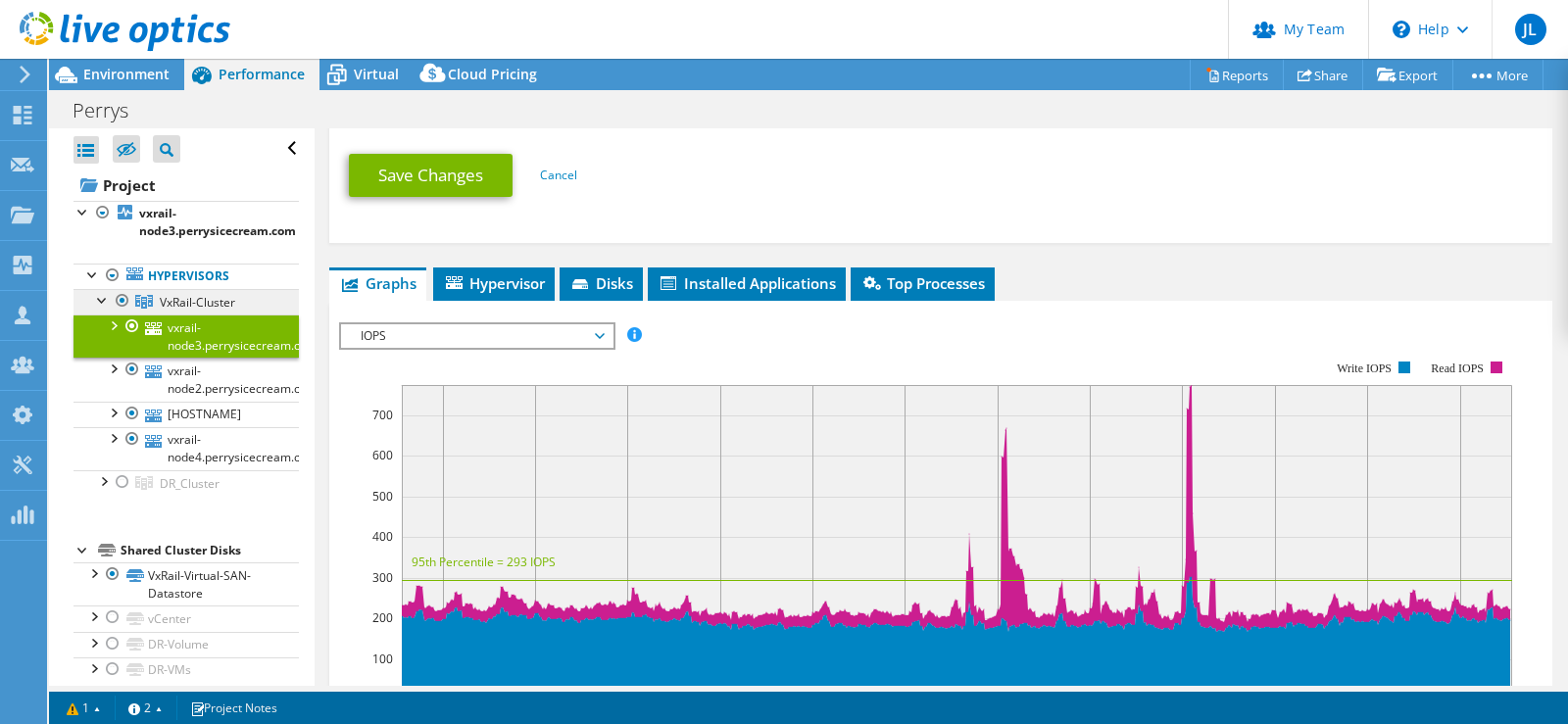 click on "VxRail-Cluster" at bounding box center (186, 302) 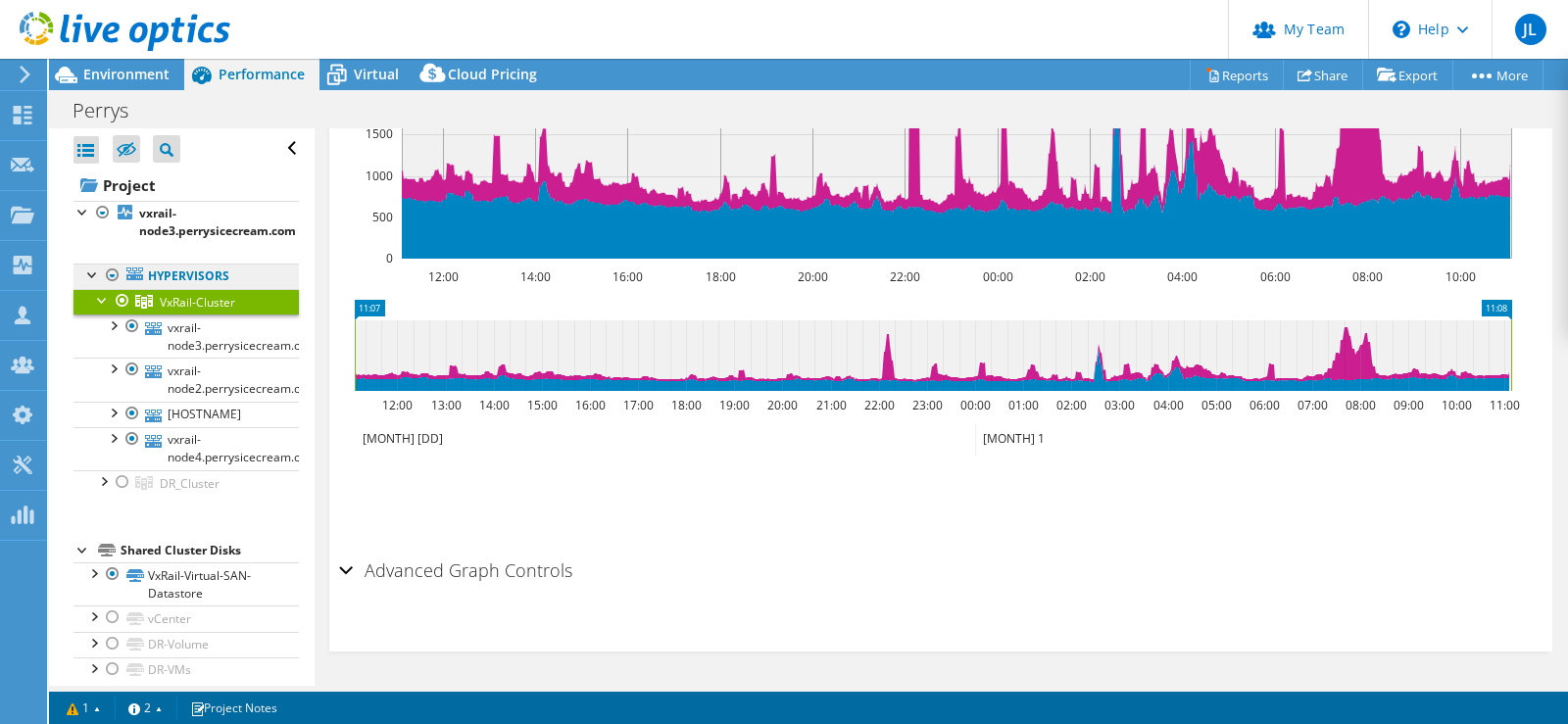 scroll, scrollTop: 582, scrollLeft: 0, axis: vertical 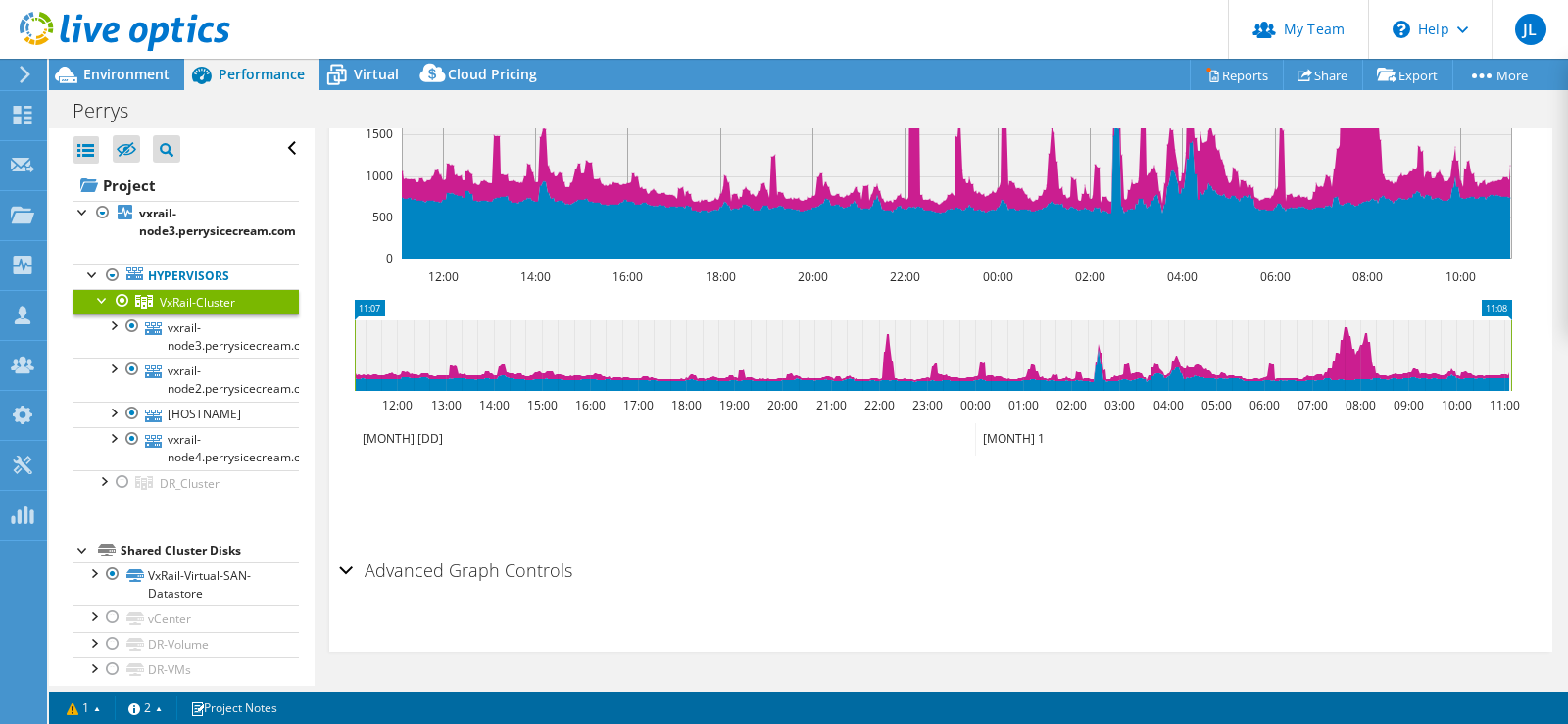 drag, startPoint x: 1552, startPoint y: 463, endPoint x: 1551, endPoint y: 392, distance: 71.00704 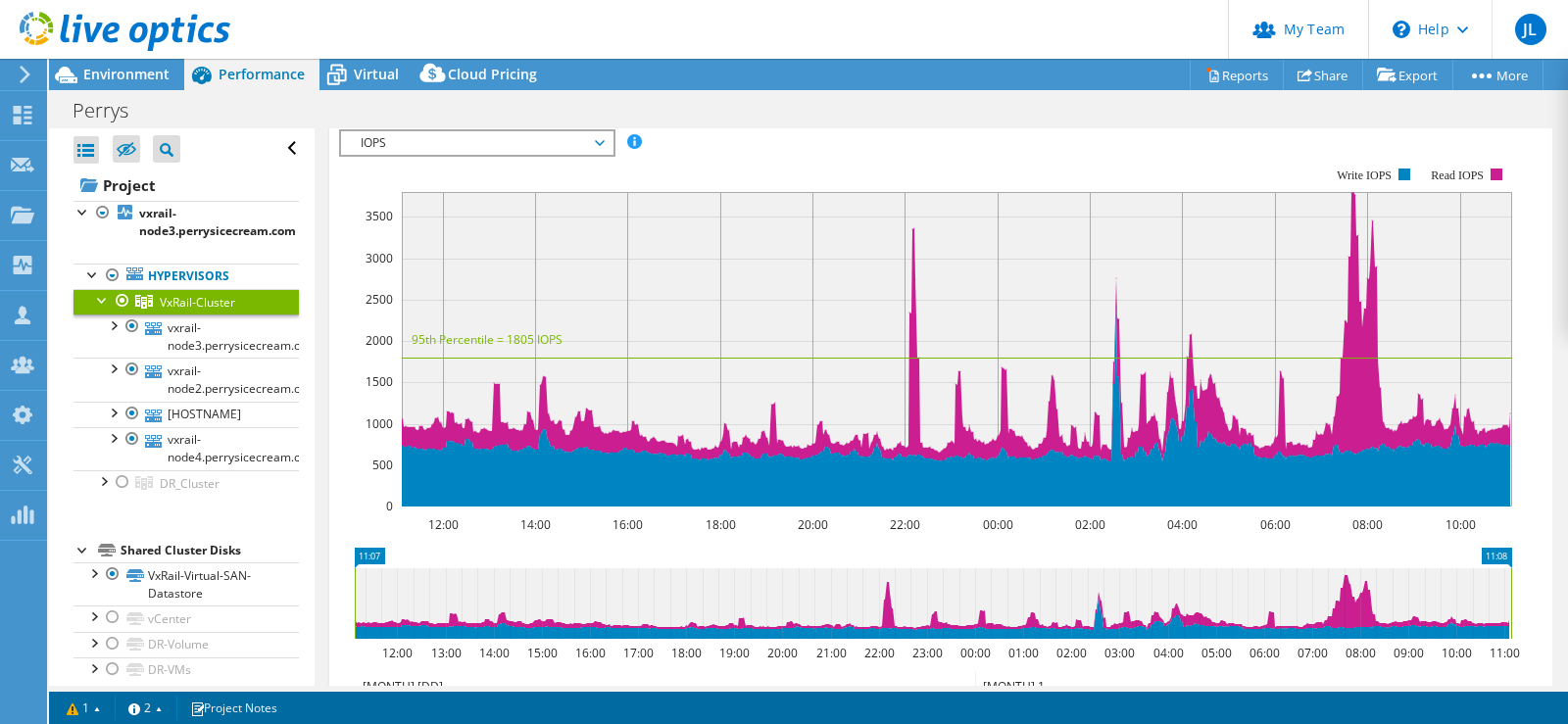scroll, scrollTop: 308, scrollLeft: 0, axis: vertical 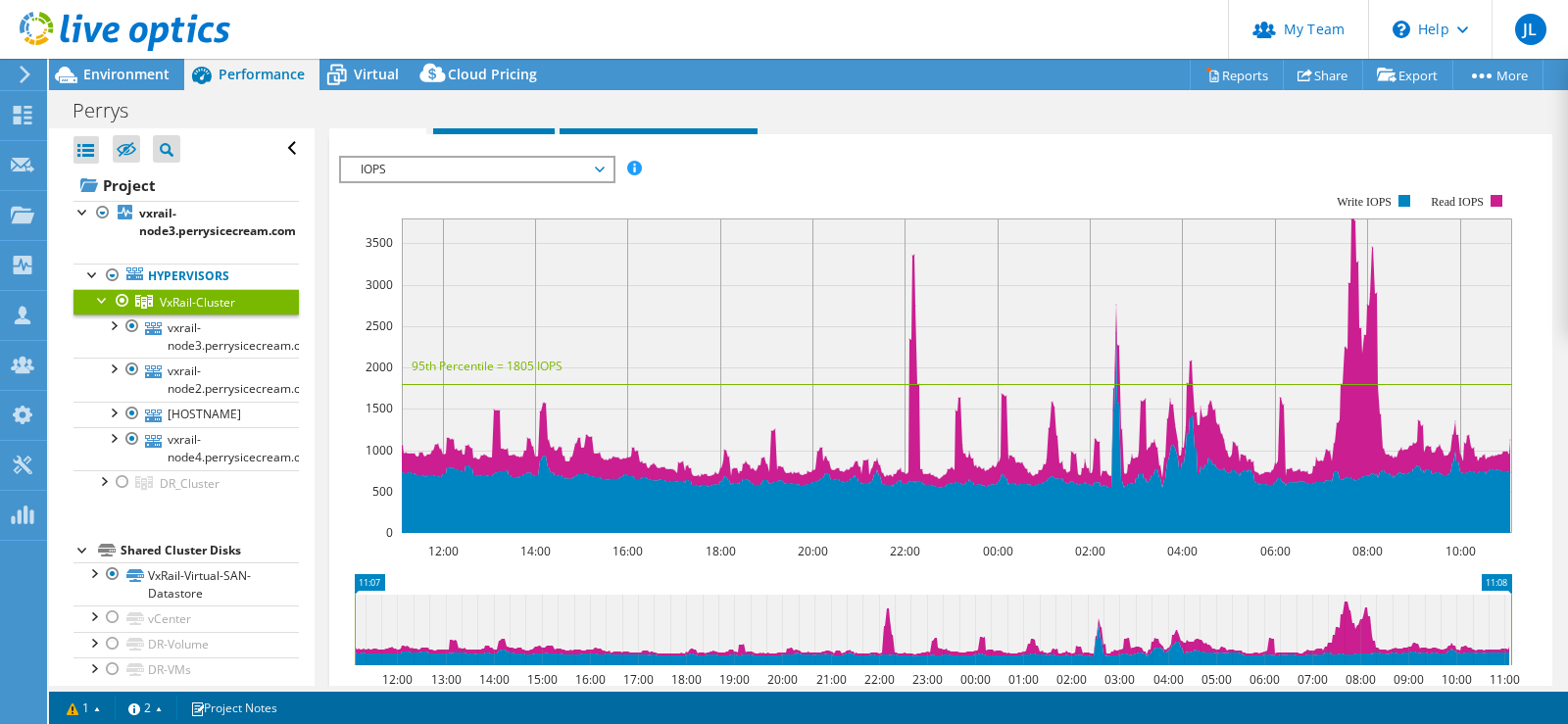 click on "IOPS" at bounding box center (476, 169) 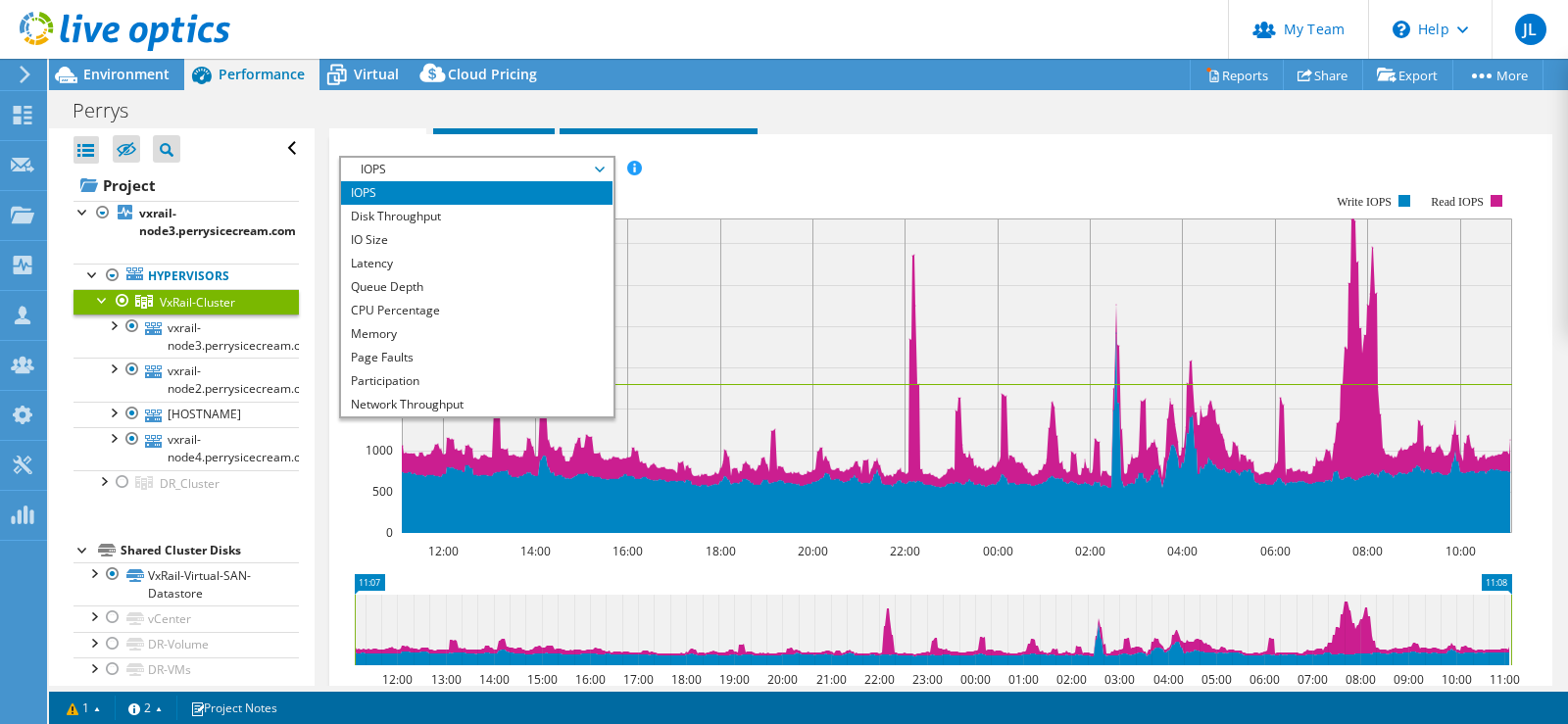 scroll, scrollTop: 71, scrollLeft: 0, axis: vertical 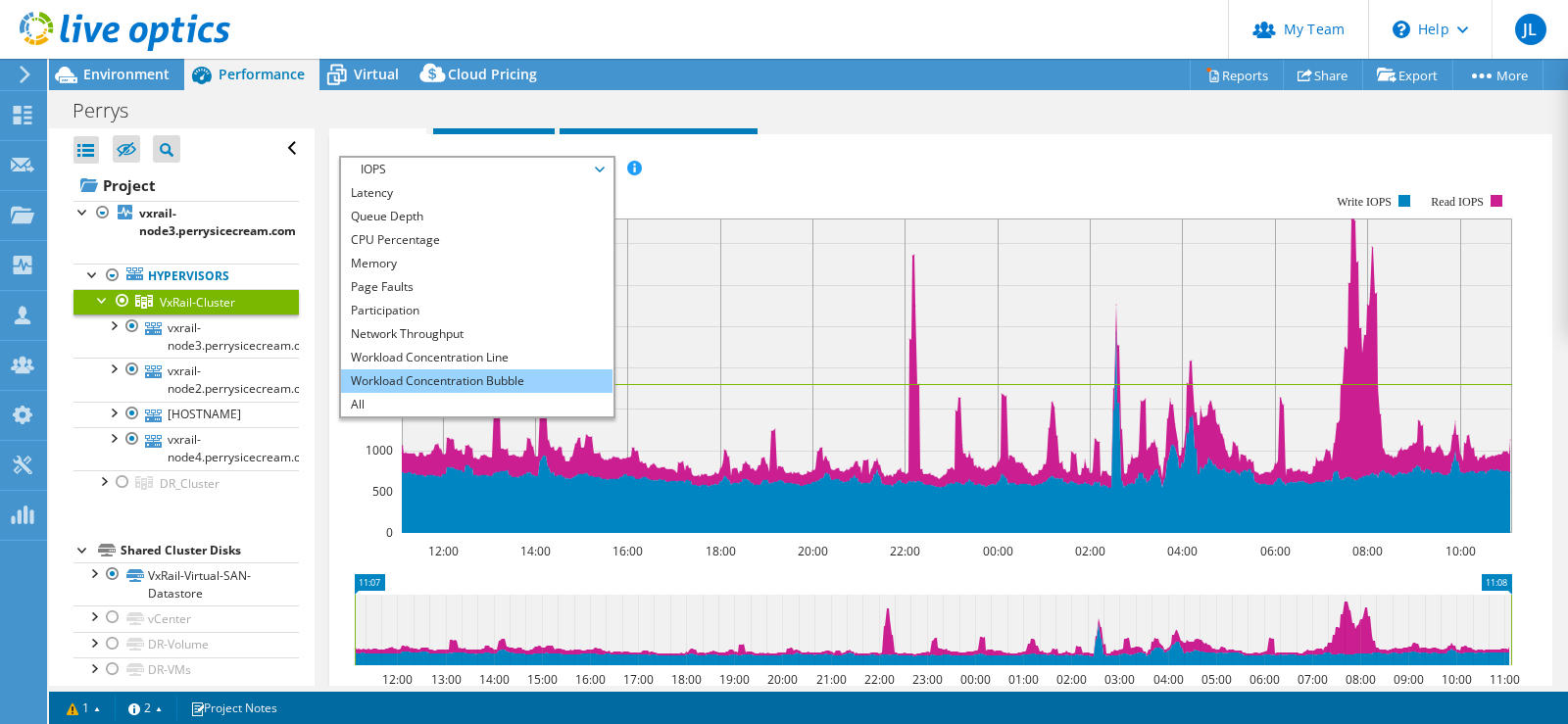 click on "Workload Concentration Bubble" at bounding box center [476, 381] 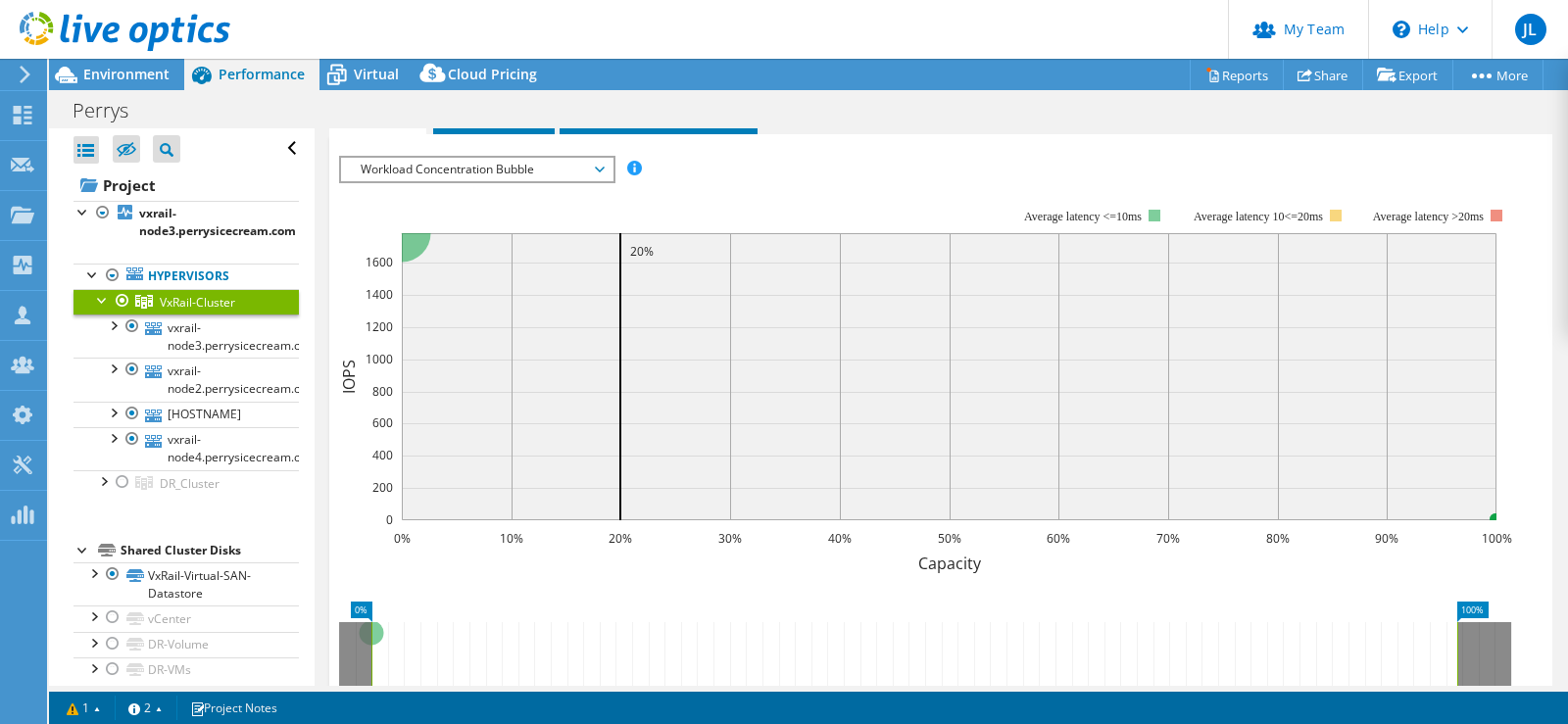 click 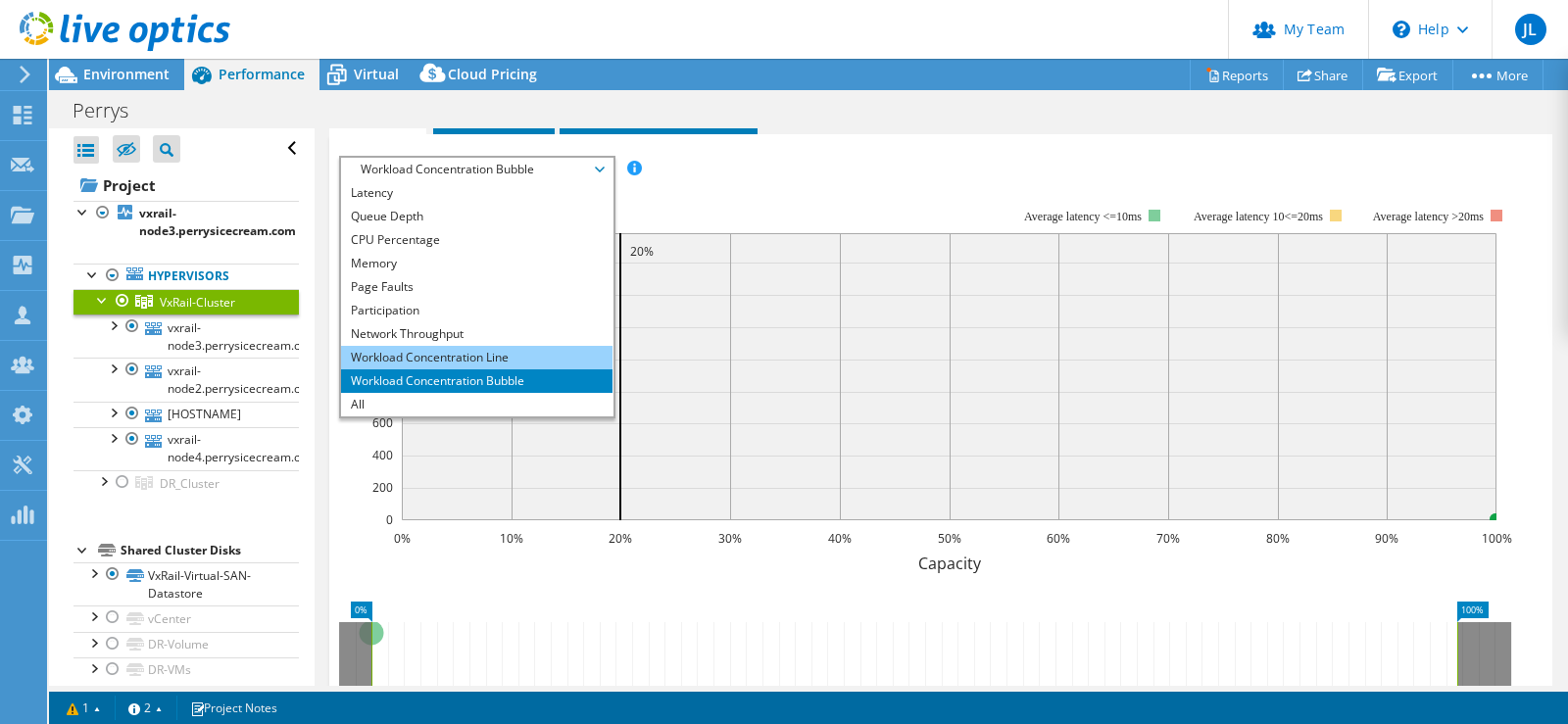 click on "Workload Concentration Line" at bounding box center (476, 358) 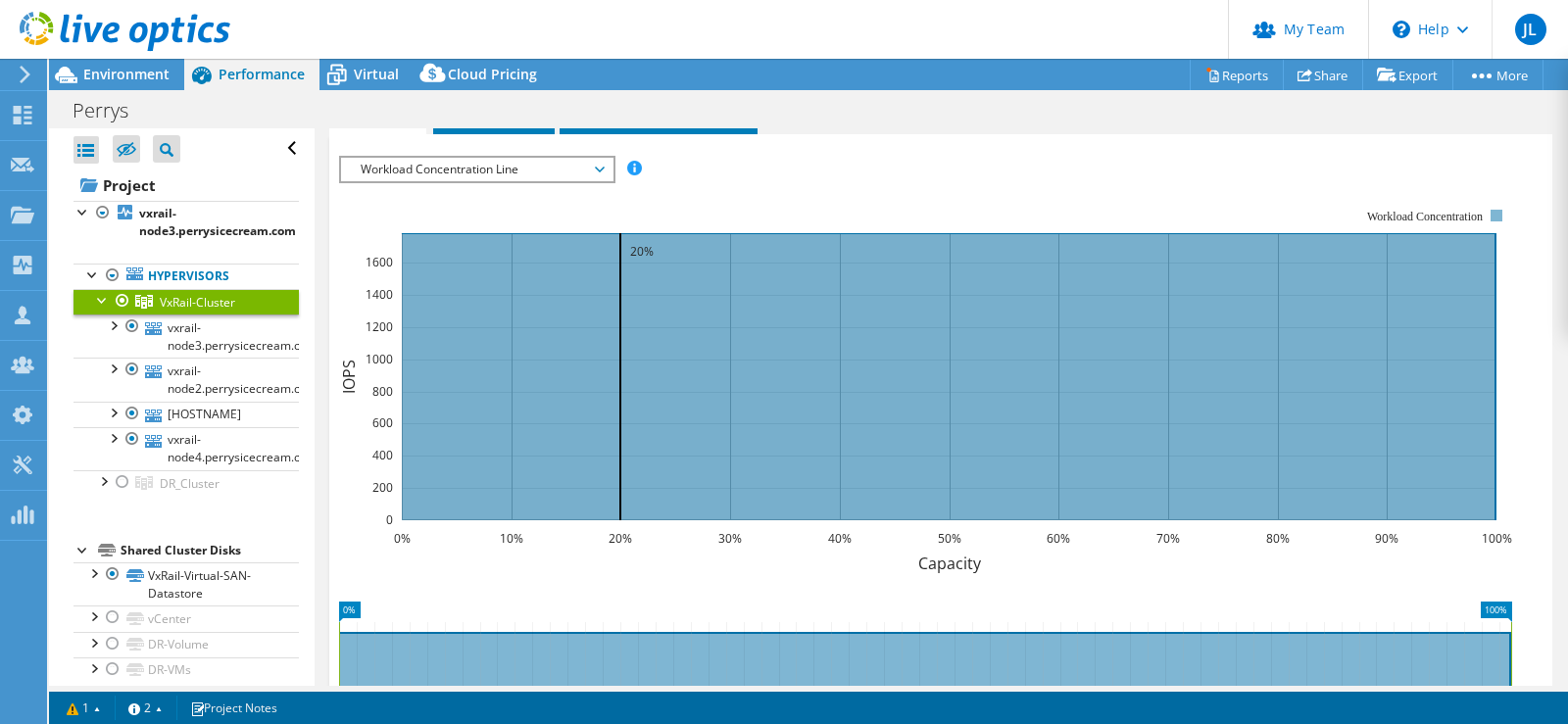 click on "Workload Concentration Line" at bounding box center (476, 169) 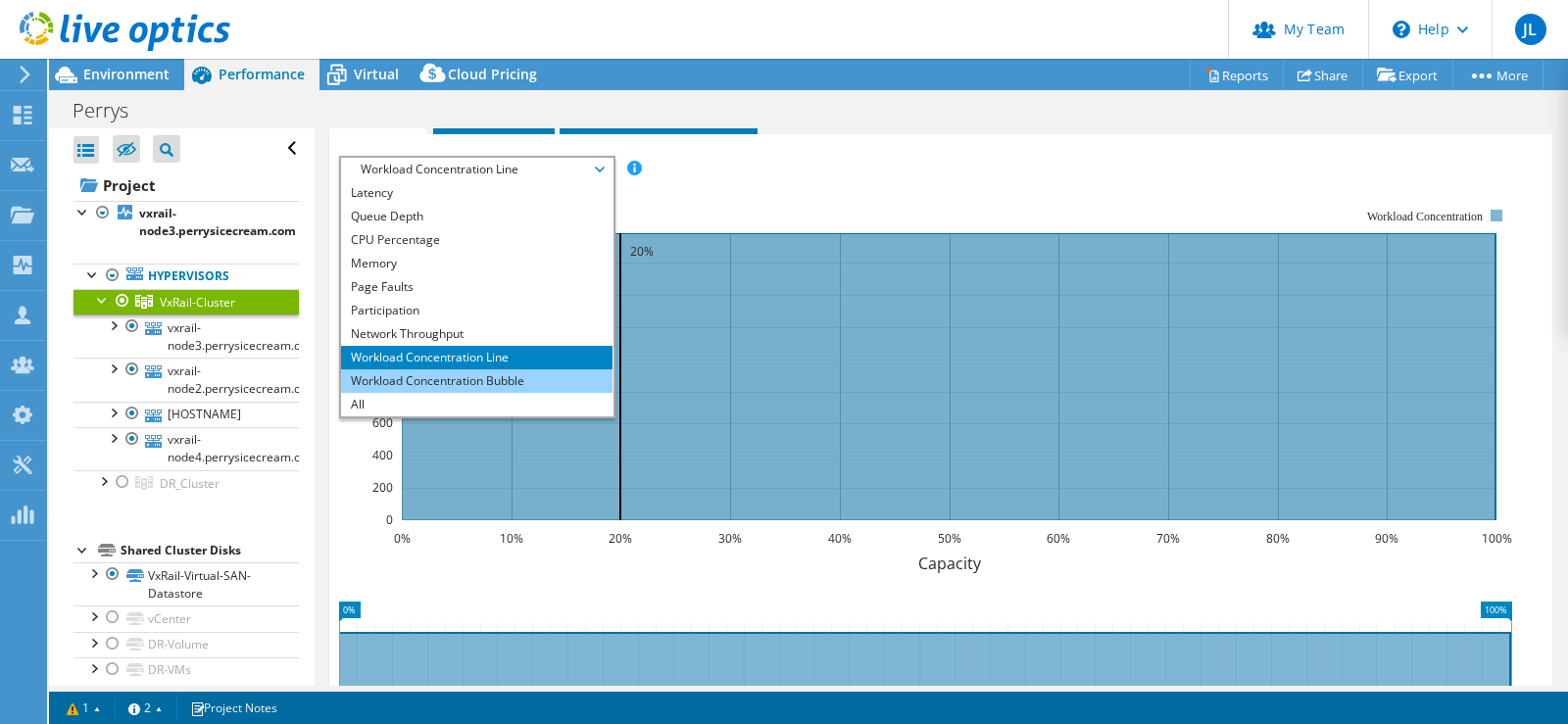 click on "Workload Concentration Bubble" at bounding box center [476, 381] 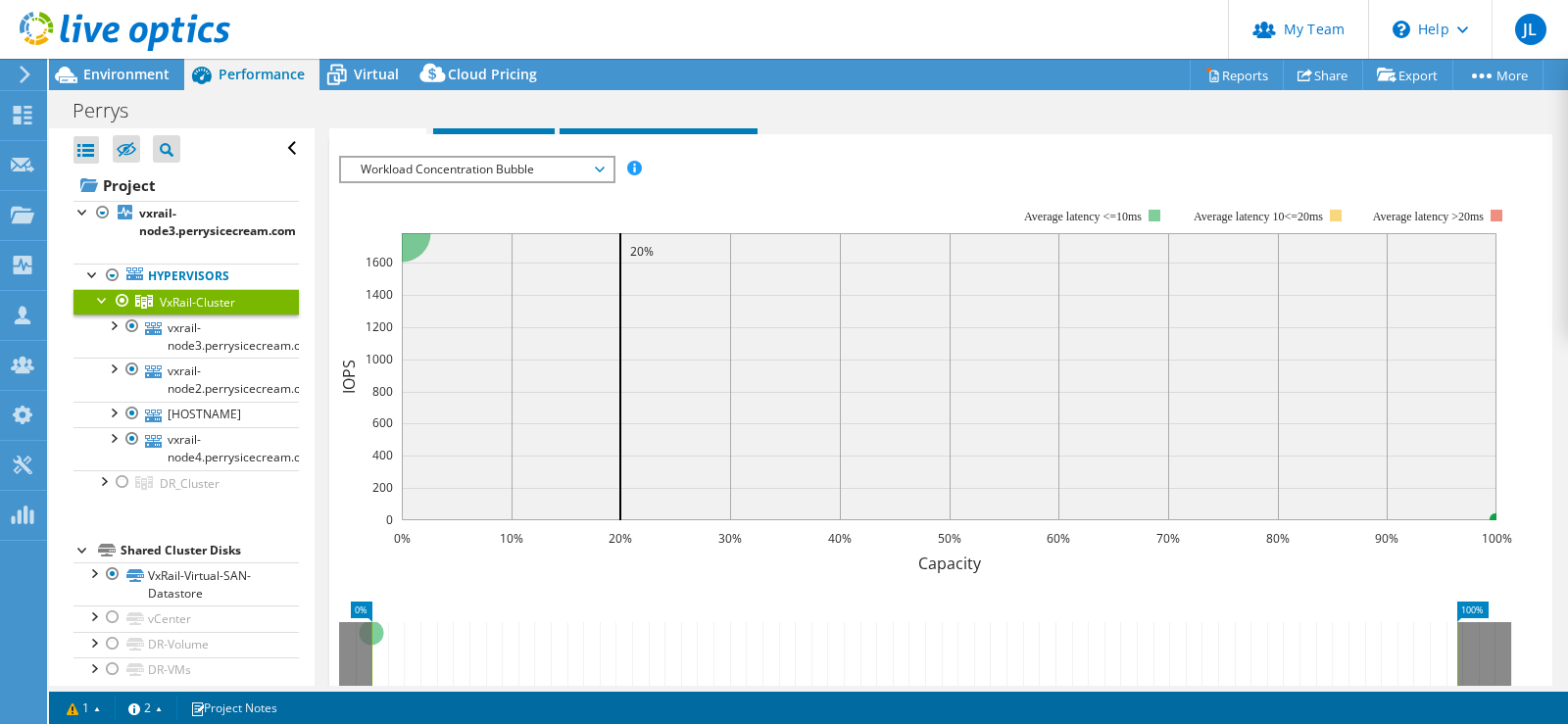 click 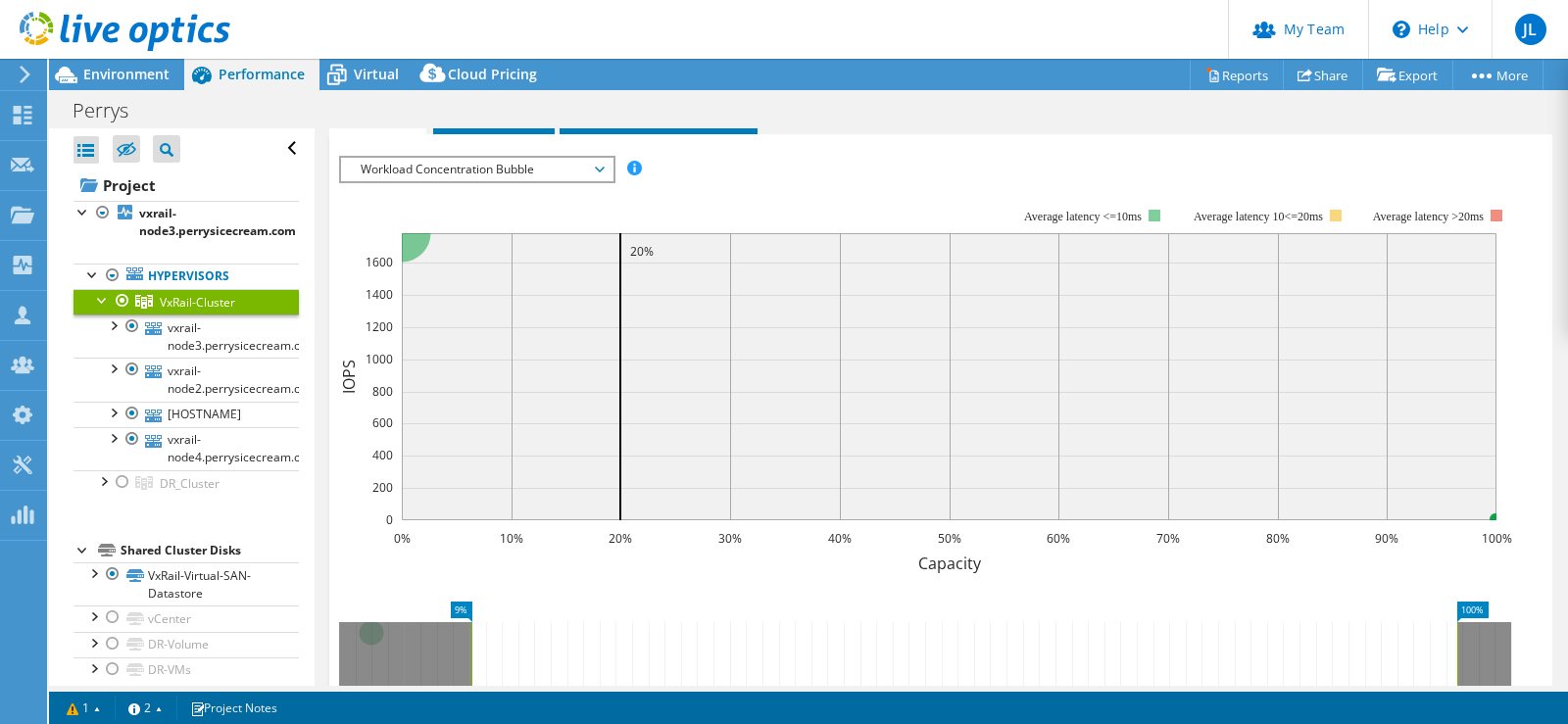 drag, startPoint x: 371, startPoint y: 655, endPoint x: 471, endPoint y: 664, distance: 100.404183 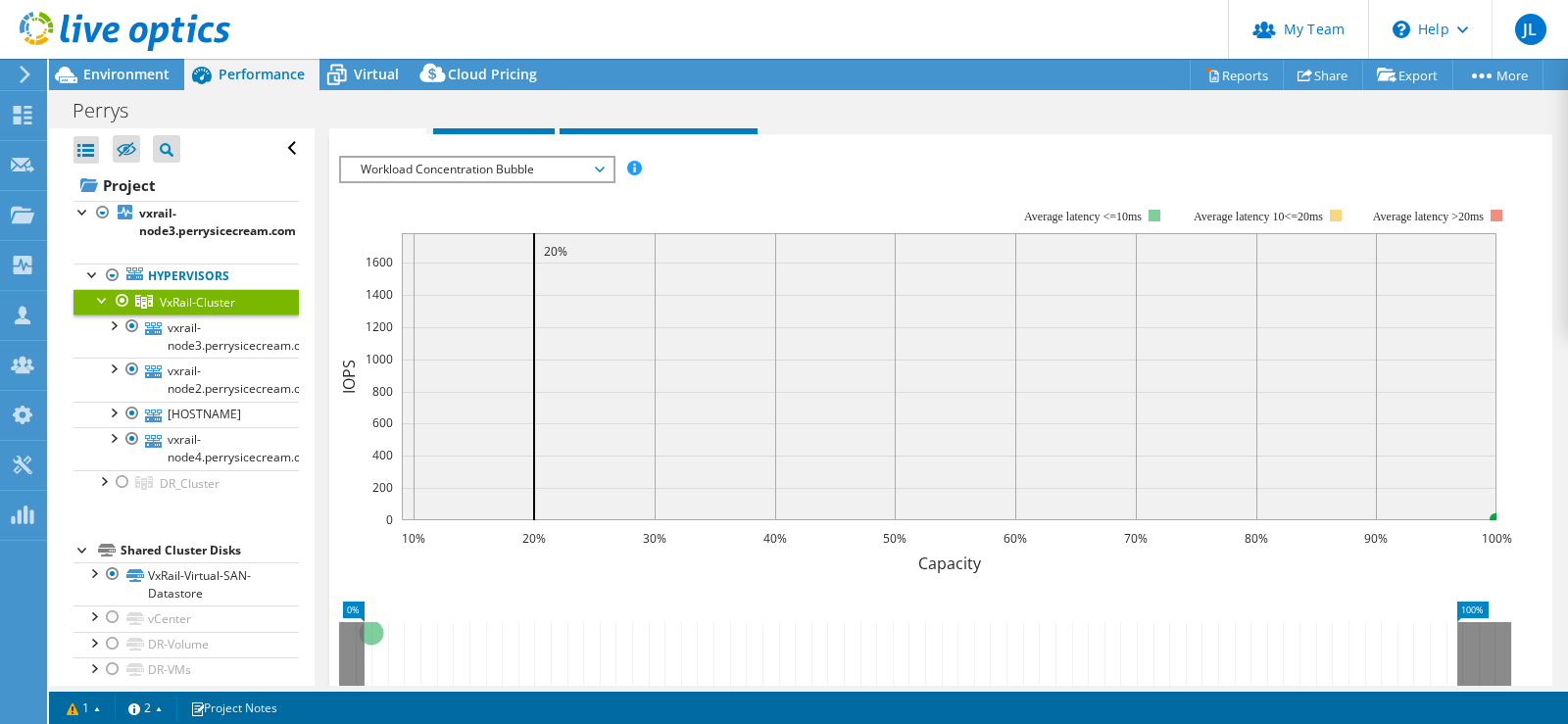 drag, startPoint x: 471, startPoint y: 664, endPoint x: 366, endPoint y: 672, distance: 105.30432 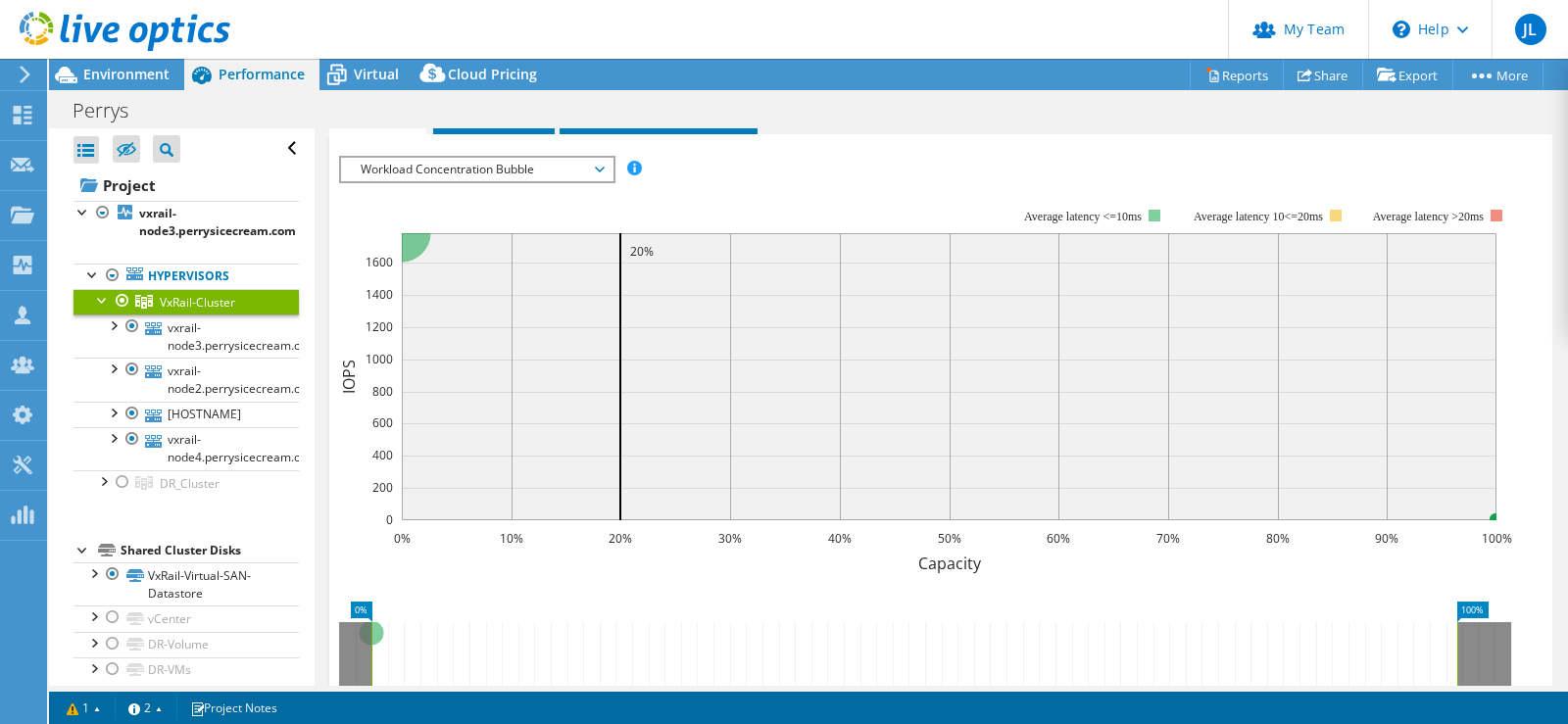 click on "Workload Concentration Bubble" at bounding box center (476, 169) 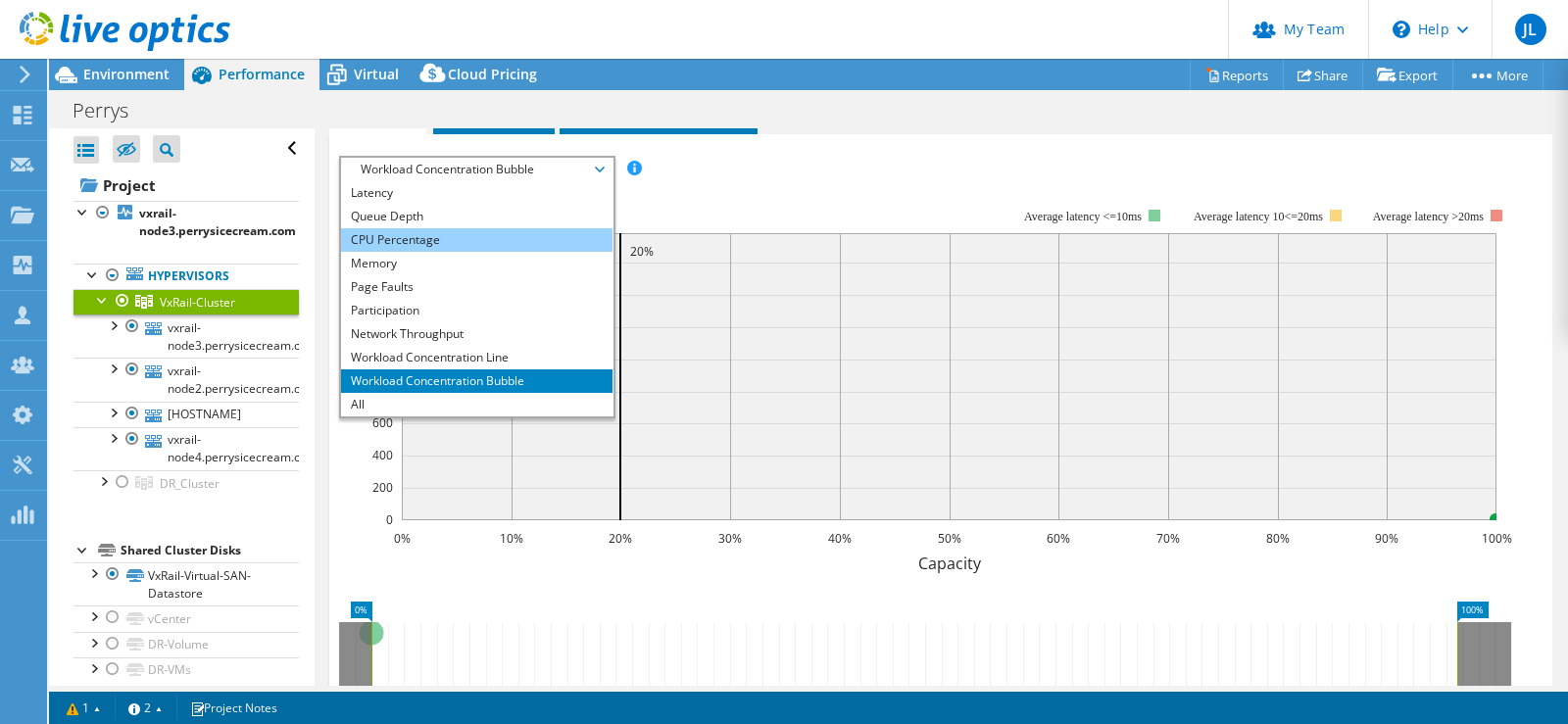 click on "CPU Percentage" at bounding box center [476, 240] 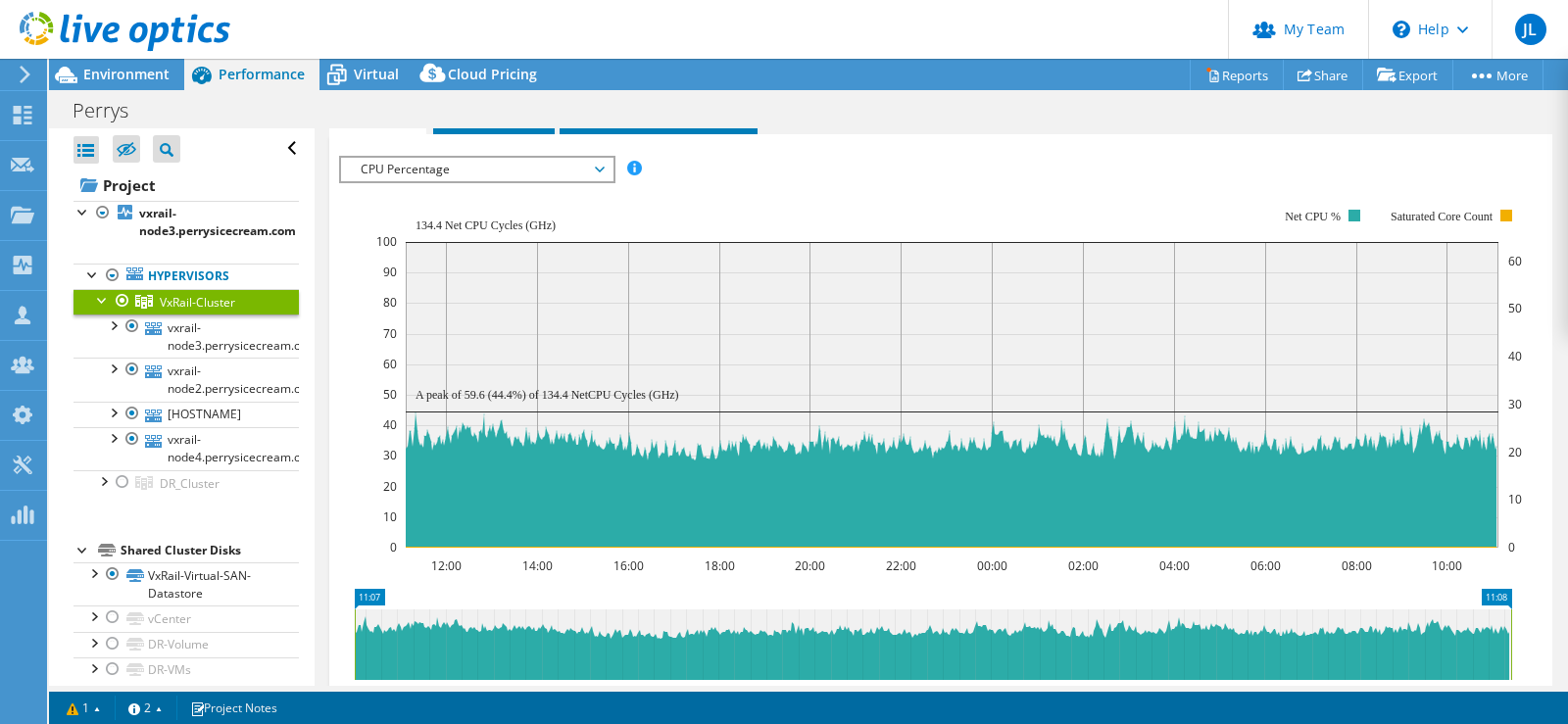click 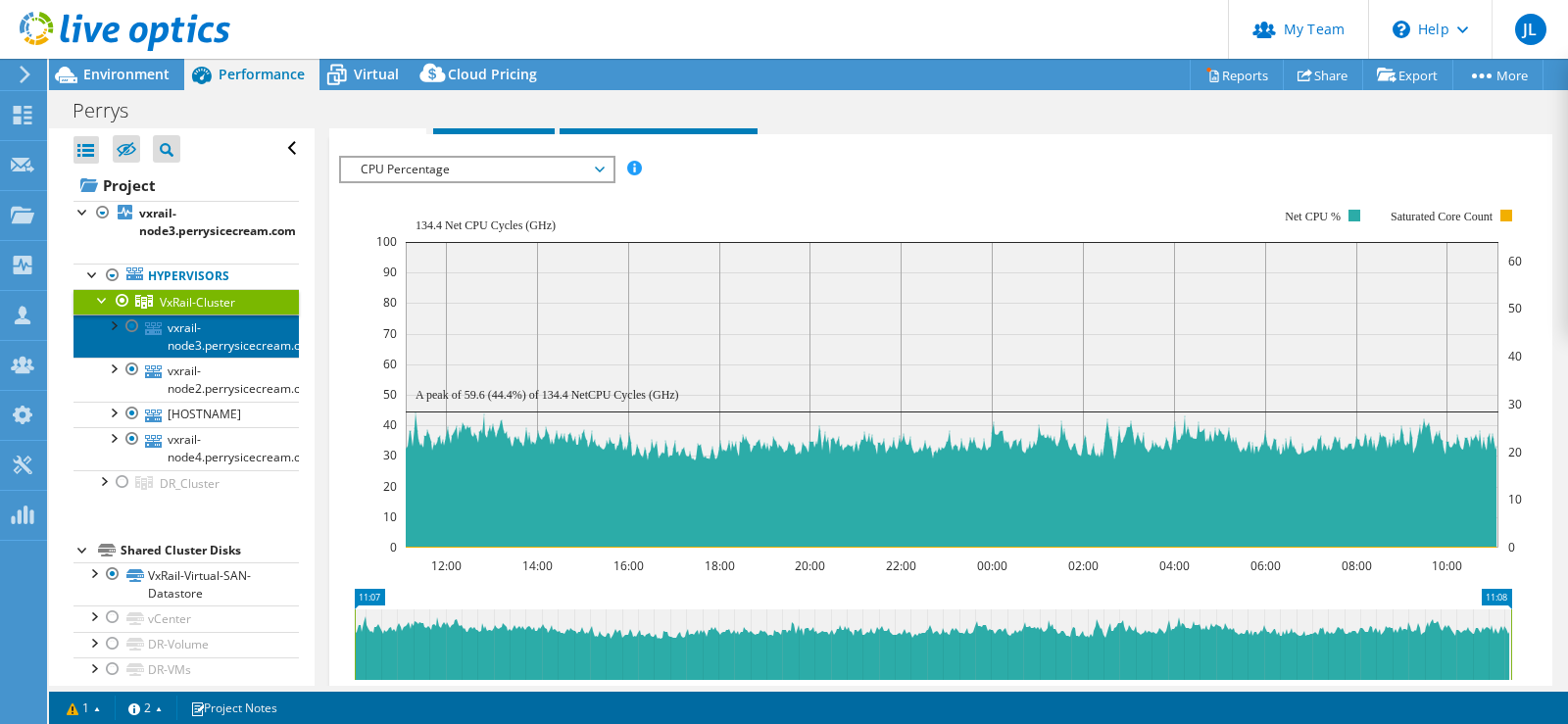 click 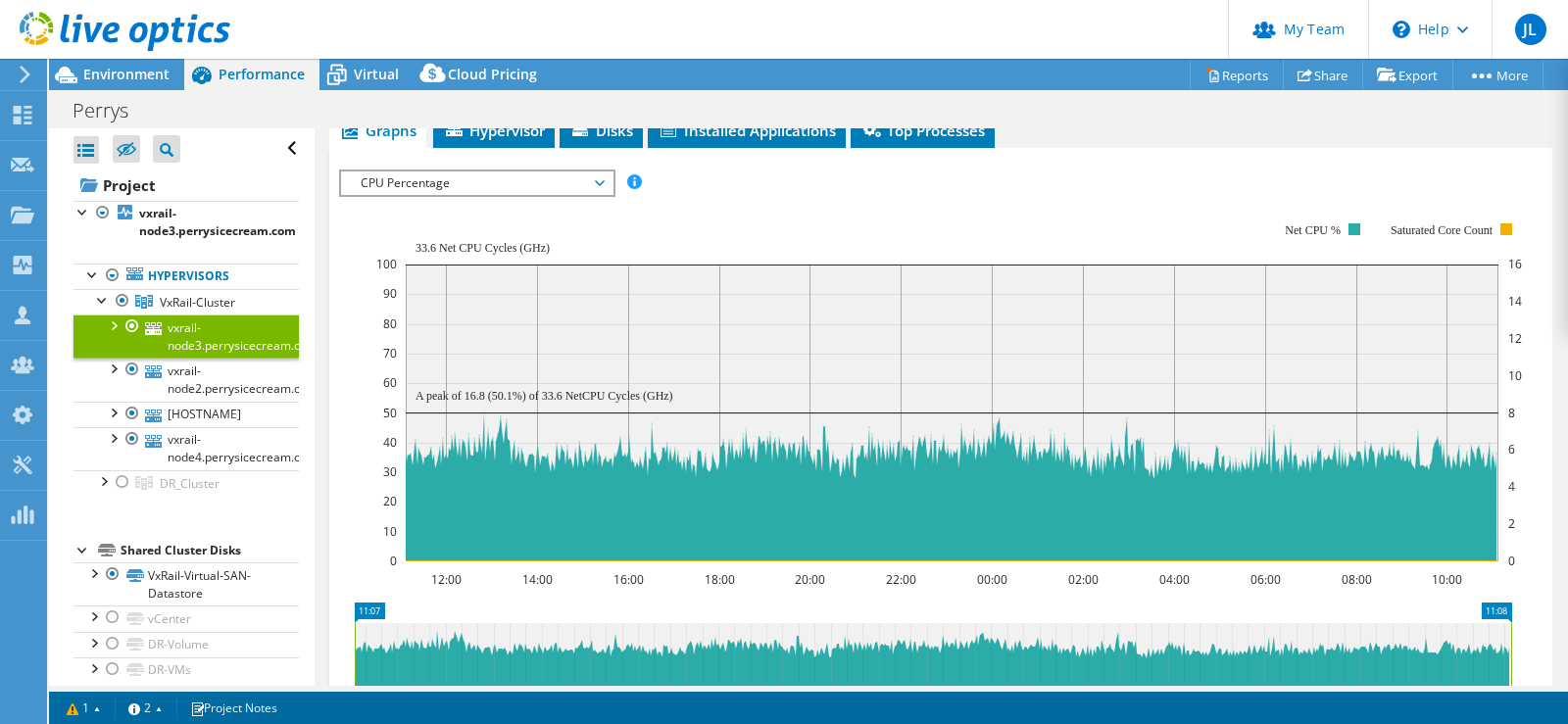 scroll, scrollTop: 321, scrollLeft: 0, axis: vertical 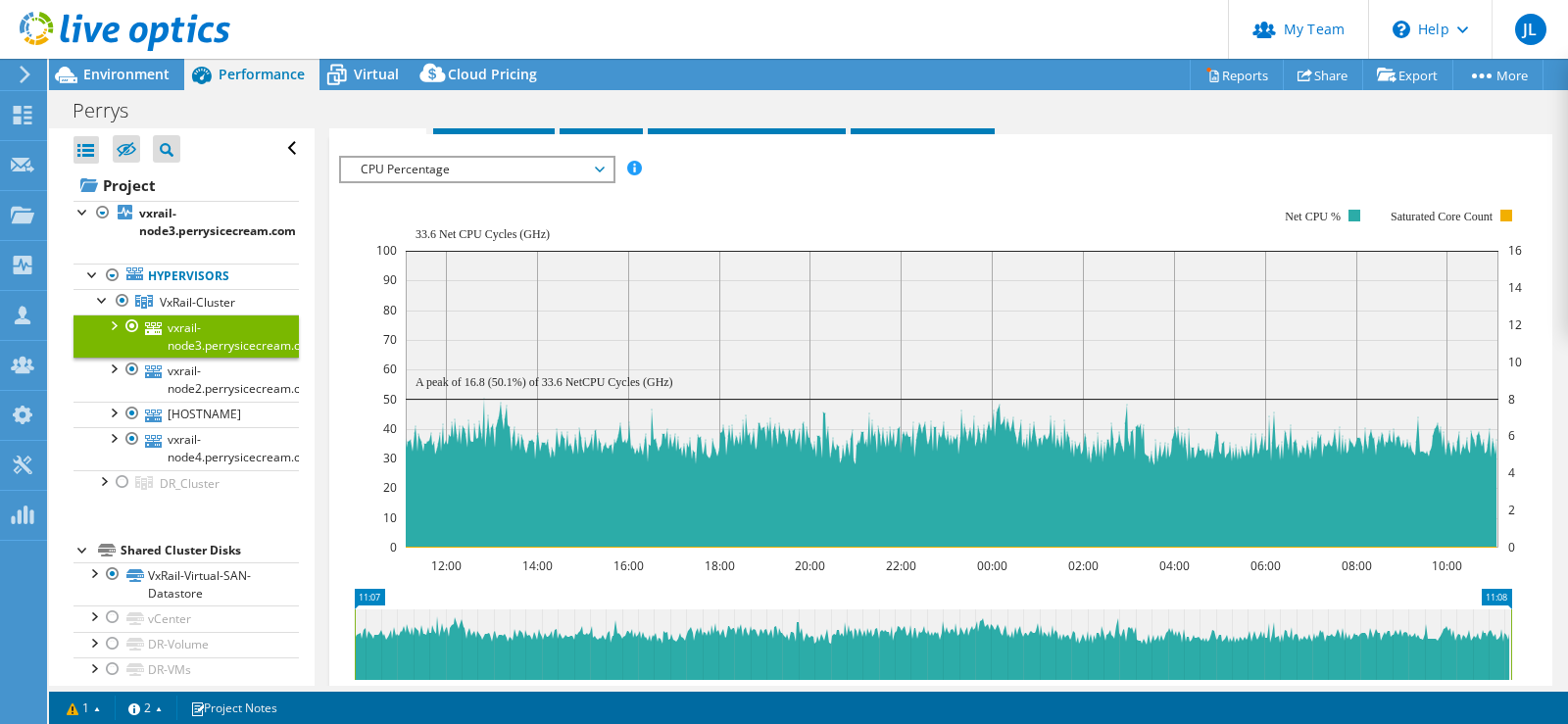 click 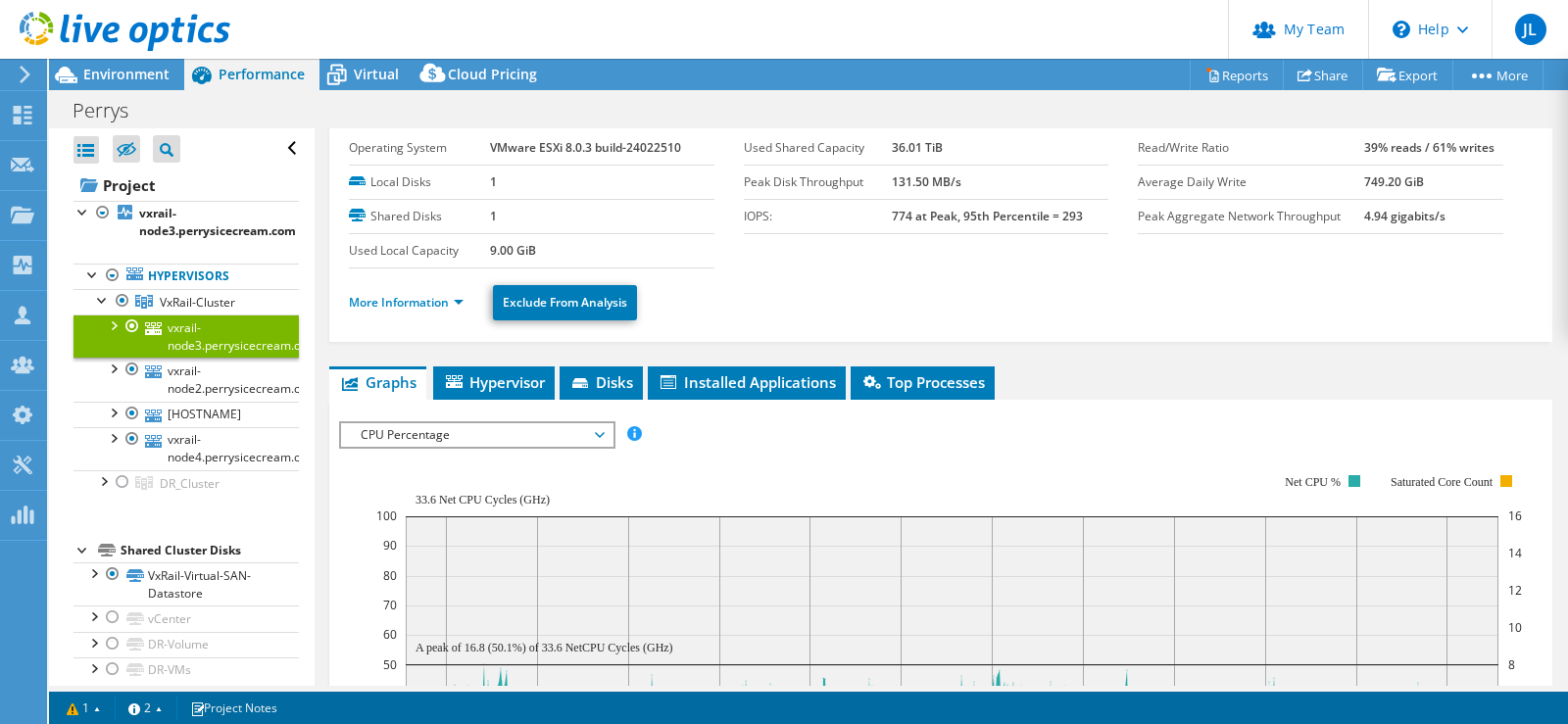 scroll, scrollTop: 0, scrollLeft: 0, axis: both 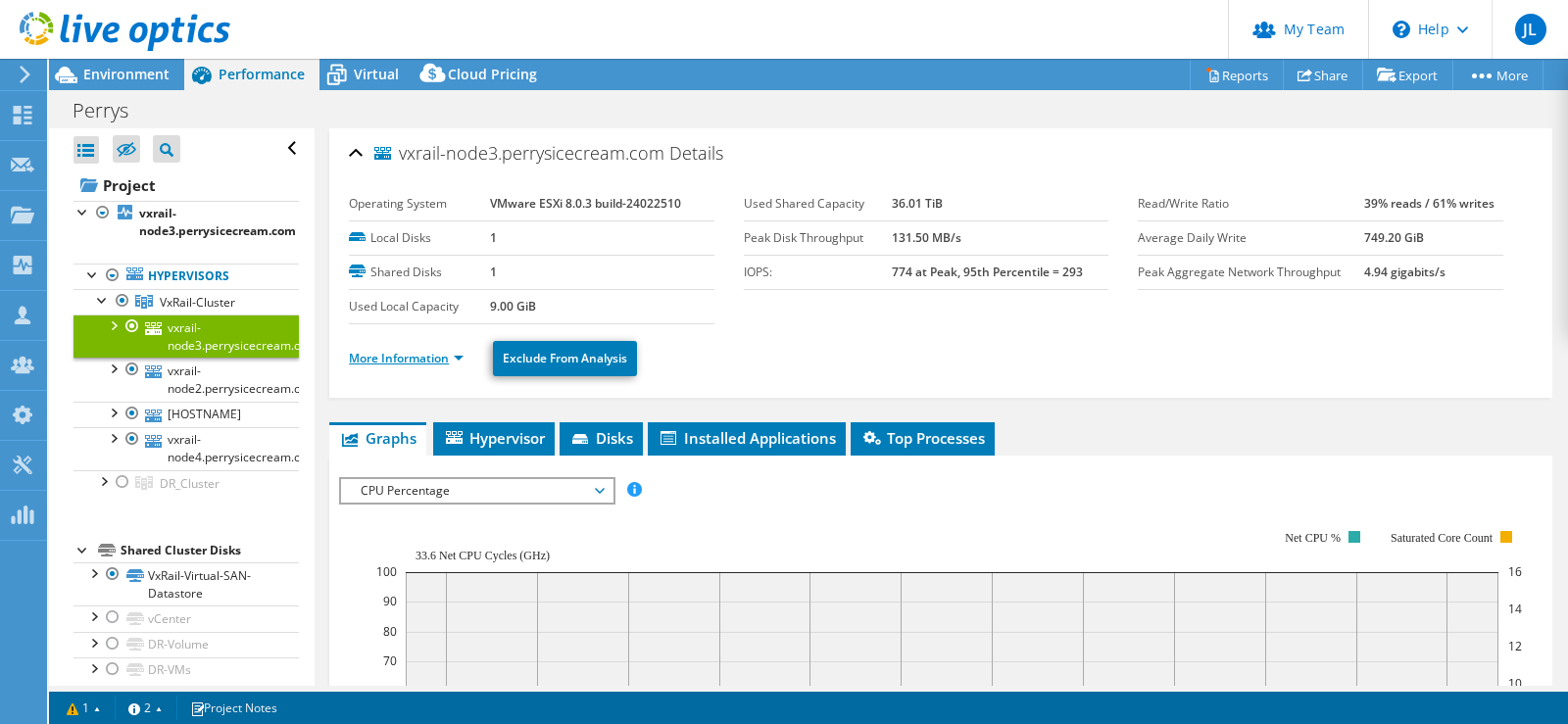 click on "More Information" at bounding box center (406, 358) 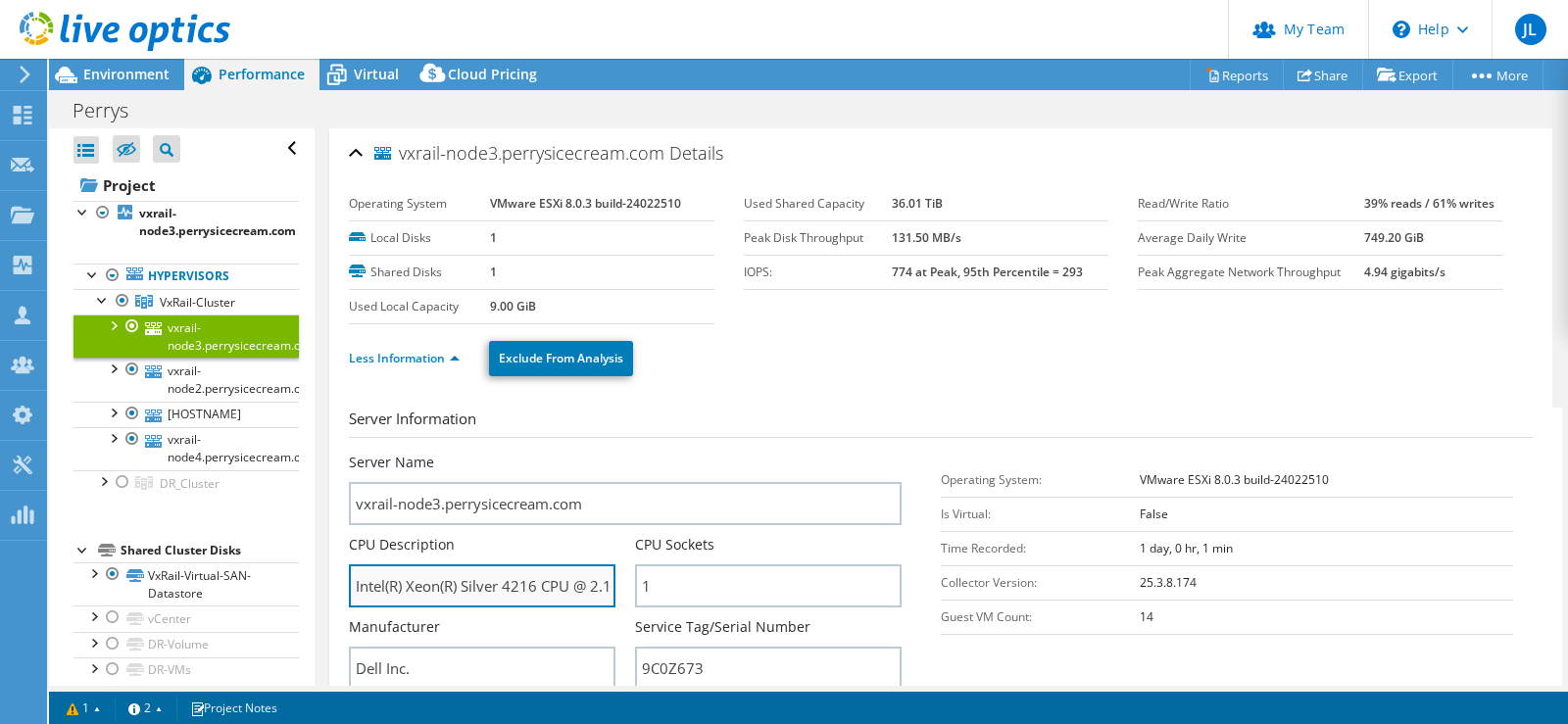 click on "Intel(R) Xeon(R) Silver 4216 CPU @ 2.10GHz 2.10 GHz" at bounding box center (482, 586) 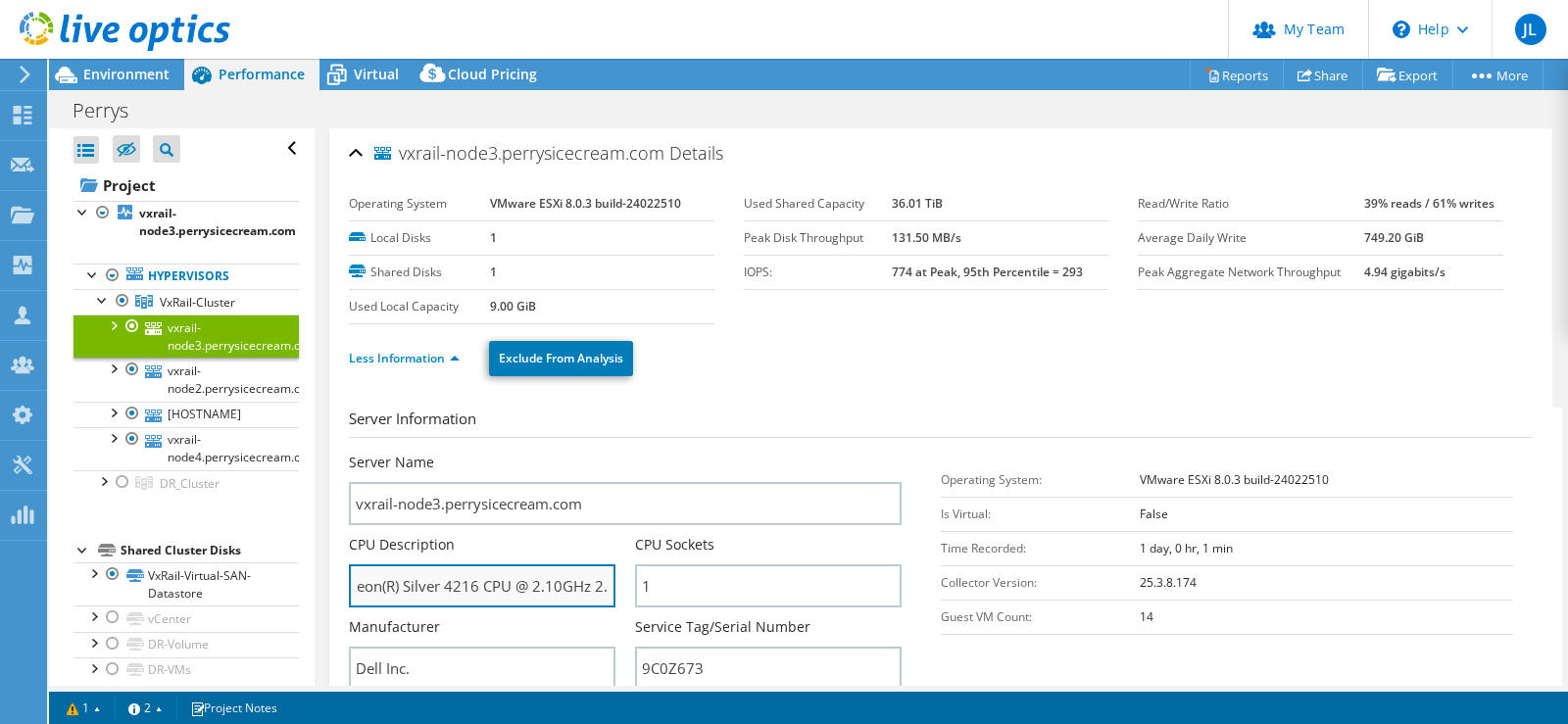 scroll, scrollTop: 0, scrollLeft: 62, axis: horizontal 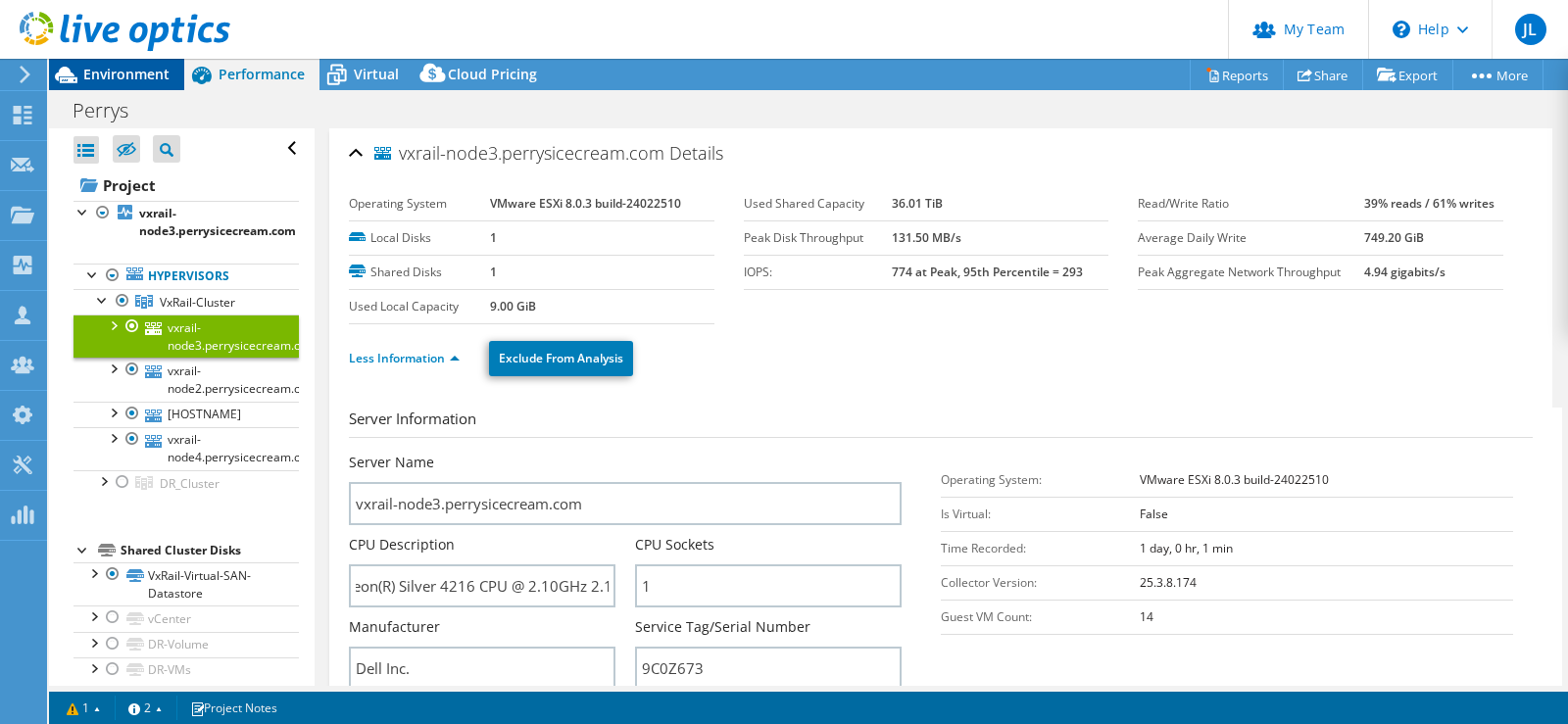 click on "Environment" at bounding box center [126, 73] 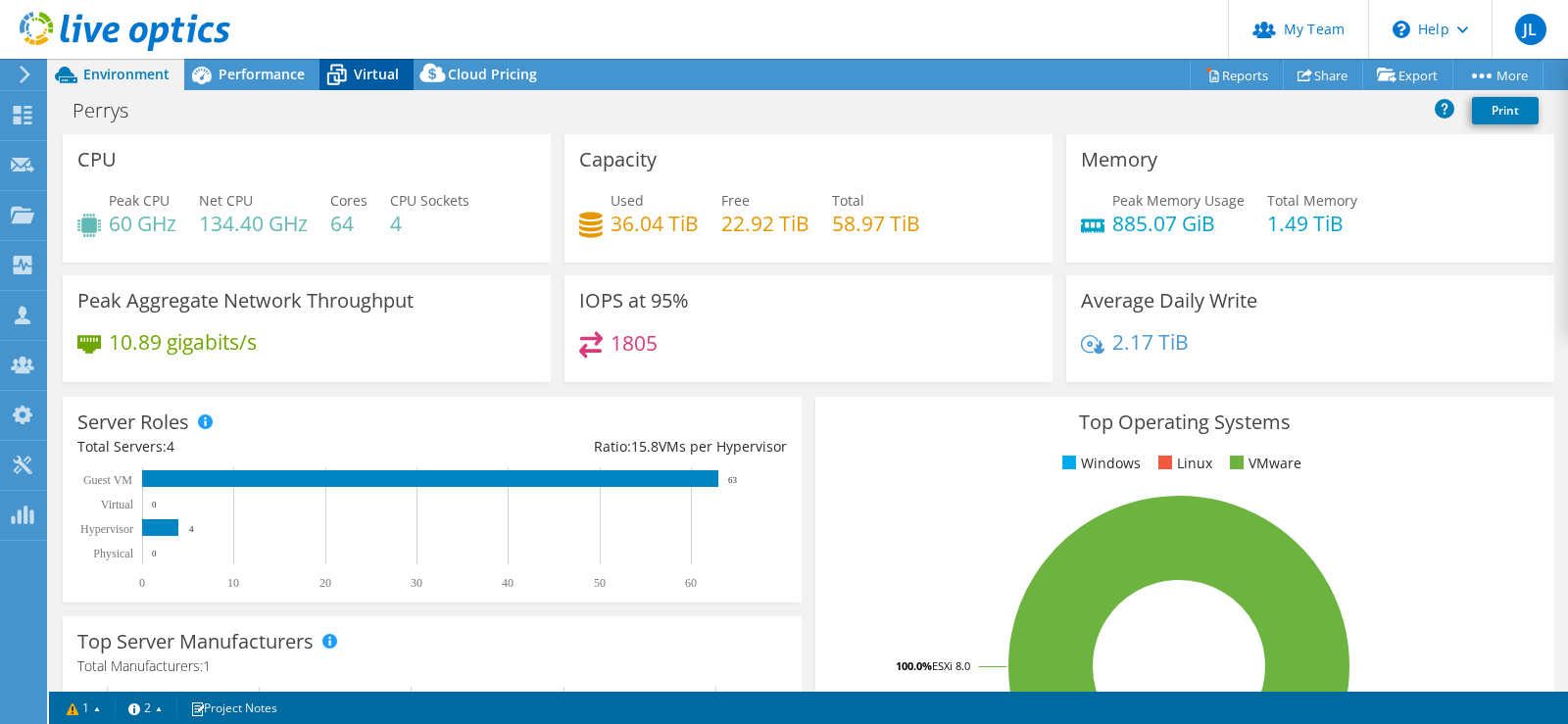 click on "Virtual" at bounding box center (376, 73) 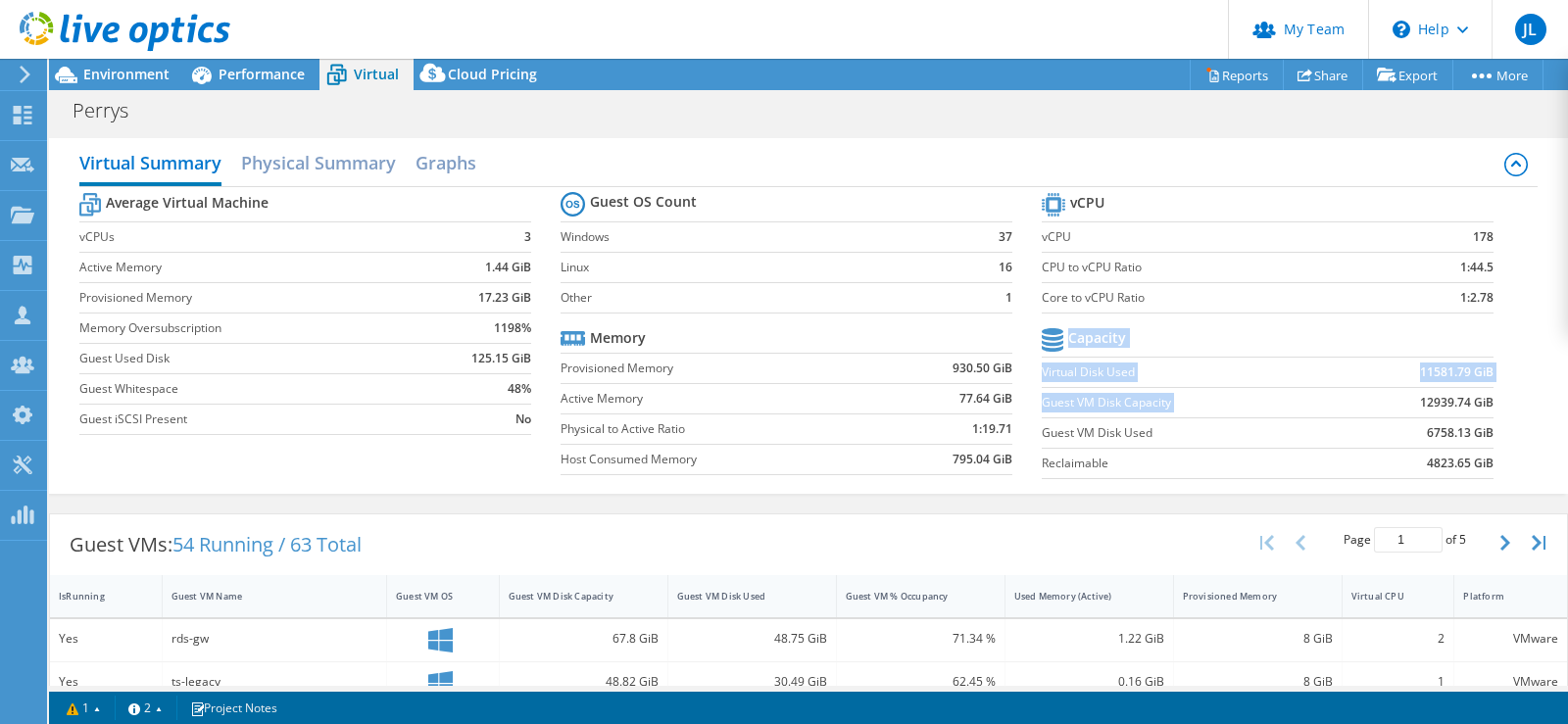 drag, startPoint x: 1491, startPoint y: 402, endPoint x: 1386, endPoint y: 401, distance: 105.00476 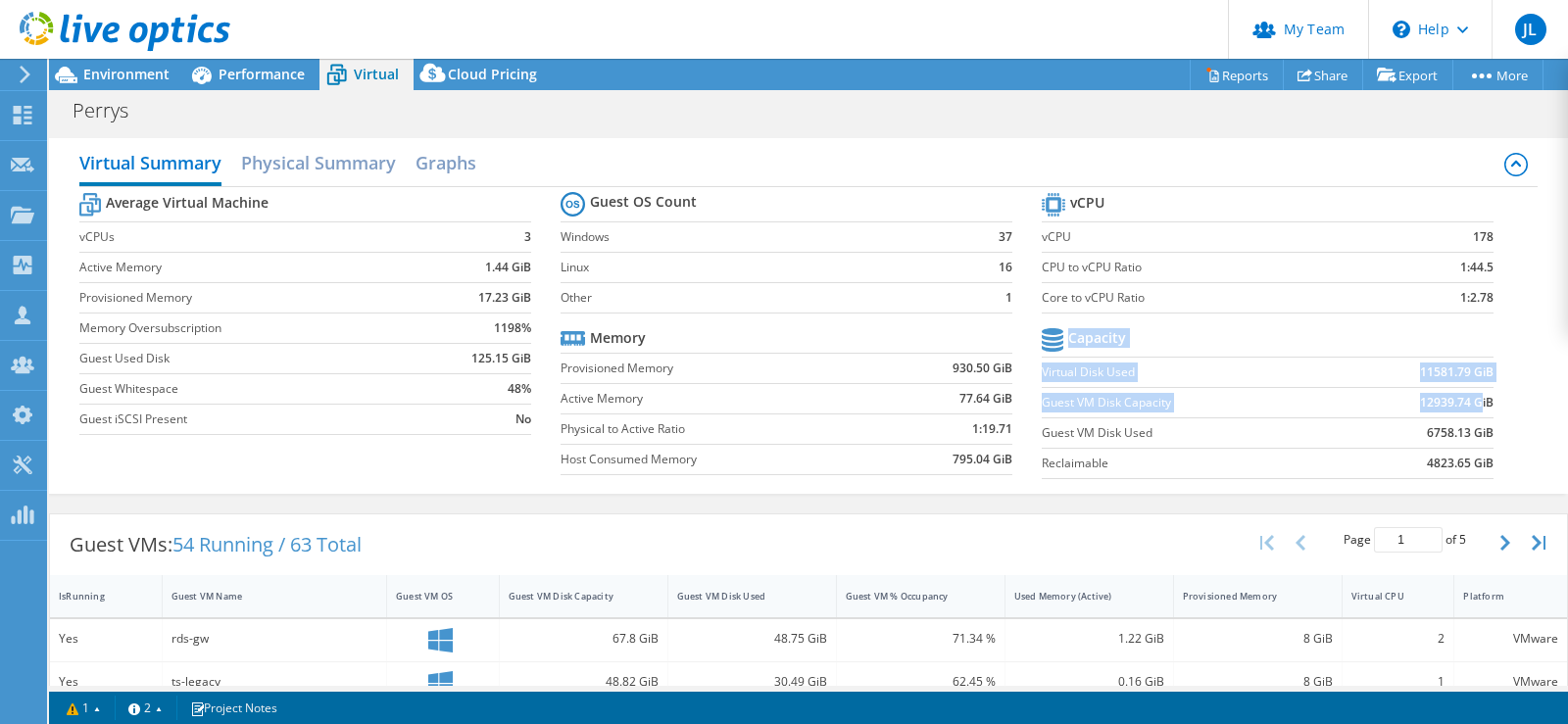 drag, startPoint x: 1489, startPoint y: 403, endPoint x: 1464, endPoint y: 404, distance: 25.019992 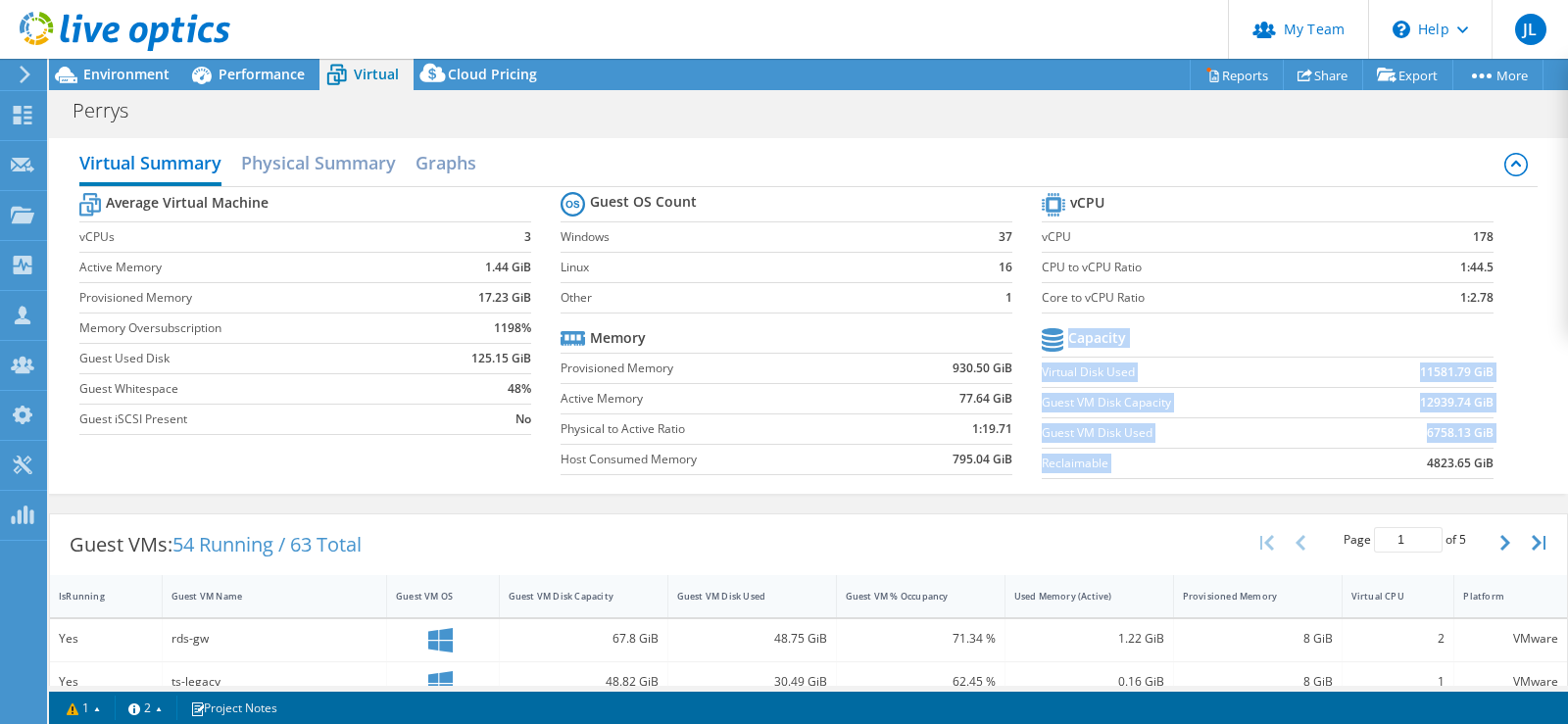 drag, startPoint x: 1489, startPoint y: 464, endPoint x: 1396, endPoint y: 463, distance: 93.005376 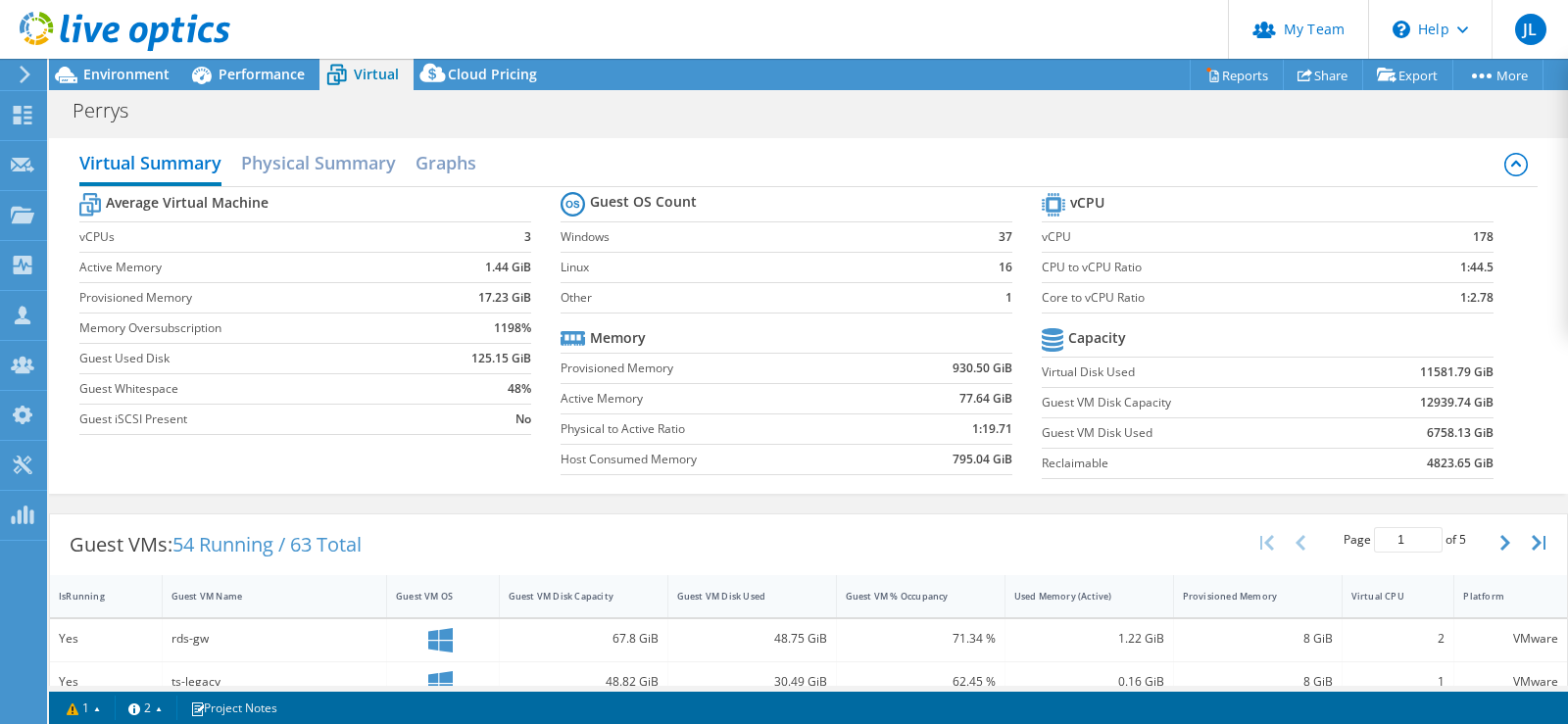 click on "4823.65 GiB" at bounding box center [1415, 462] 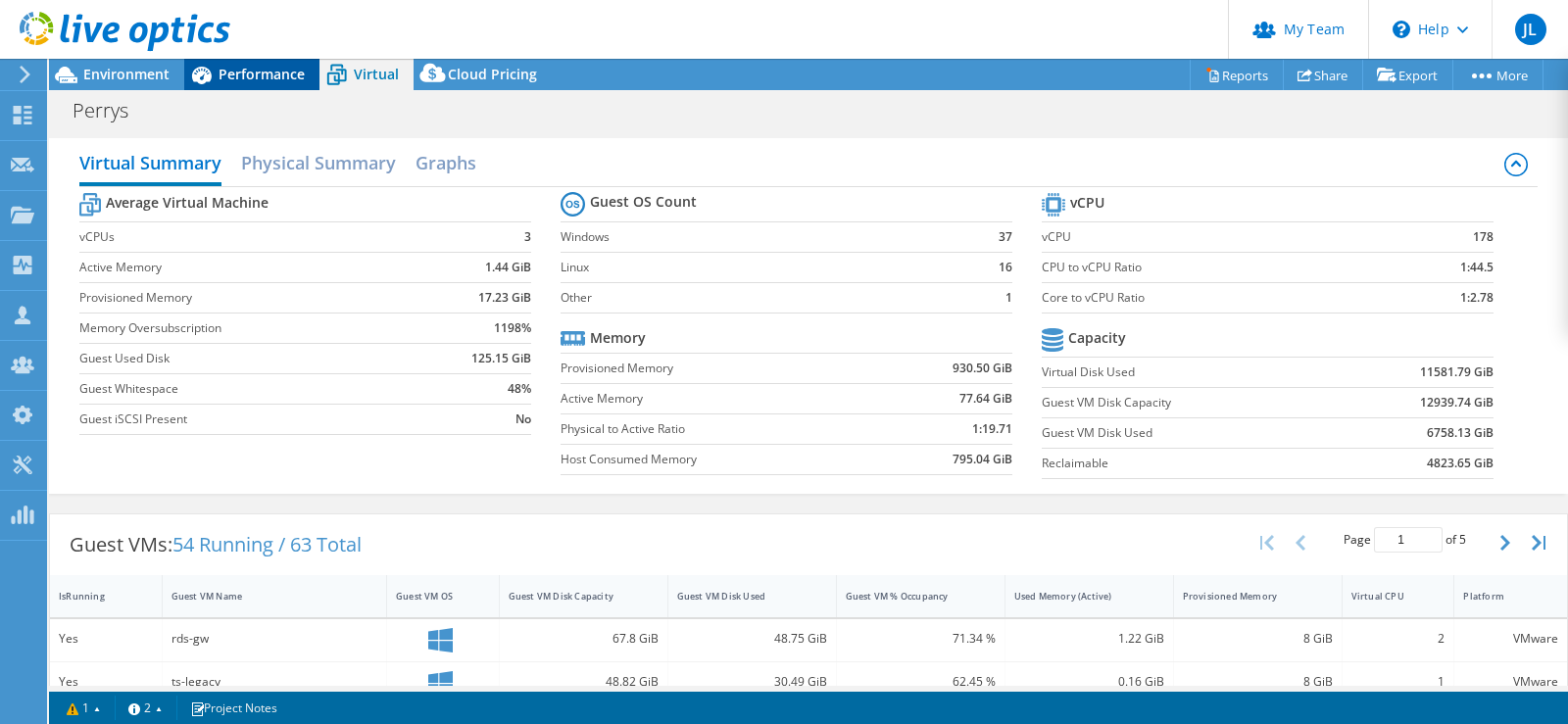 click on "Performance" at bounding box center (252, 74) 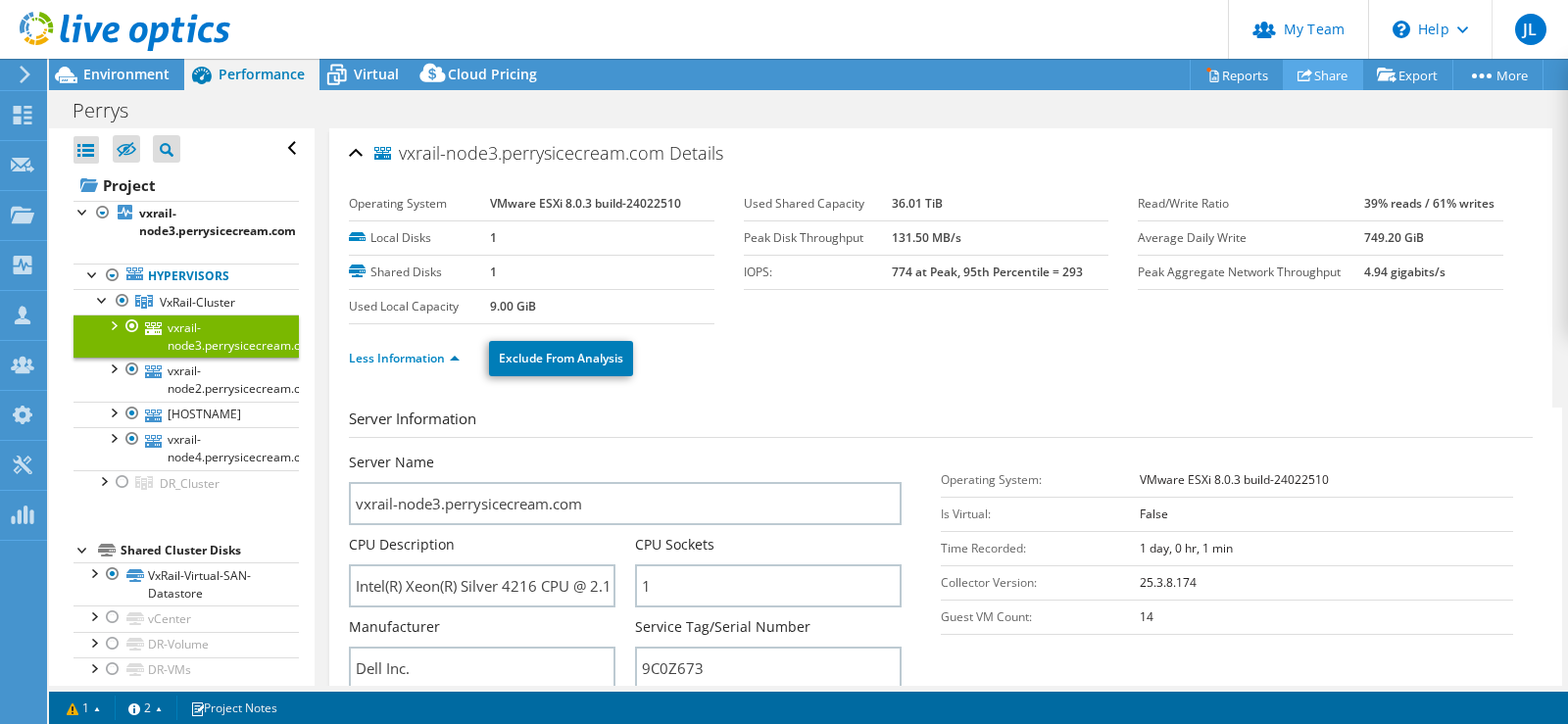 click on "Share" at bounding box center [1323, 74] 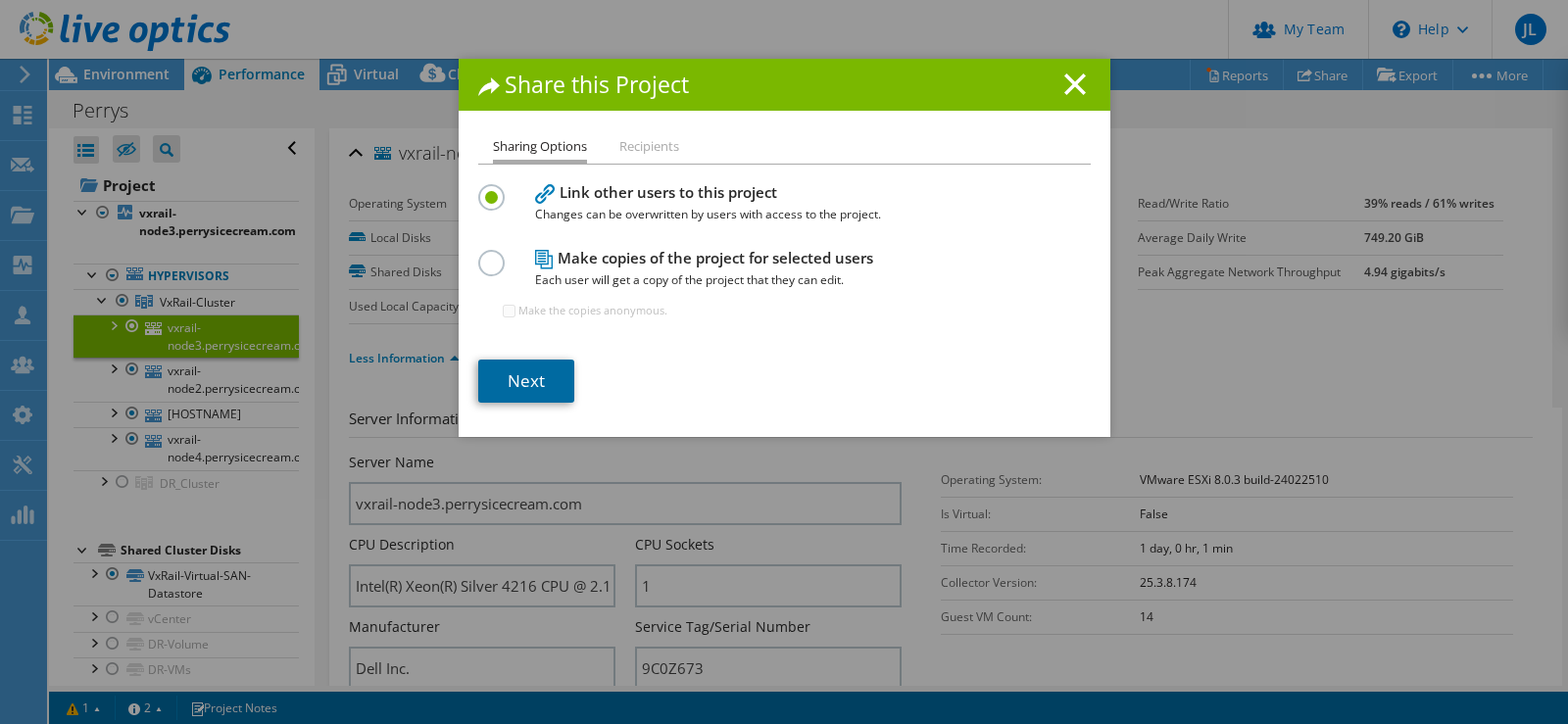 click on "Next" at bounding box center (526, 381) 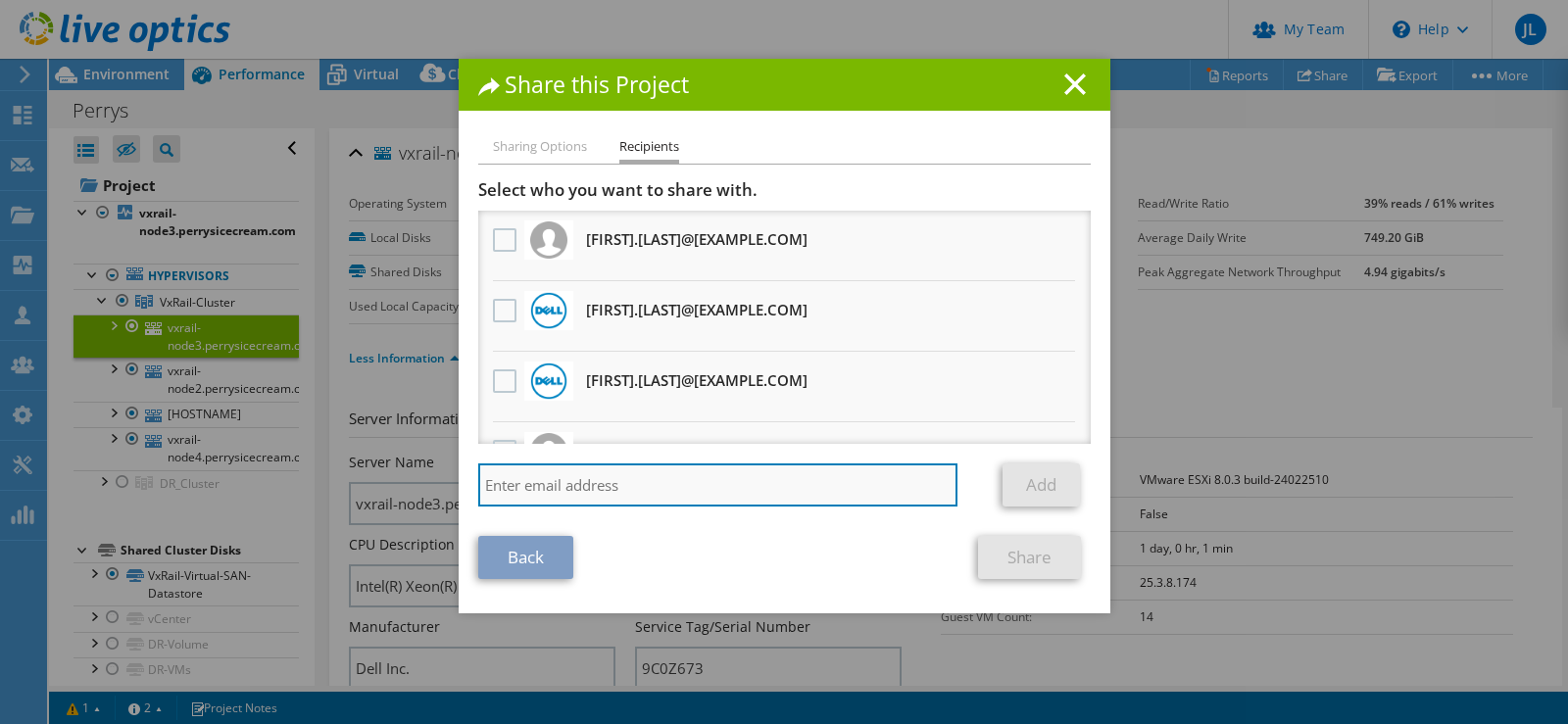 click at bounding box center [718, 485] 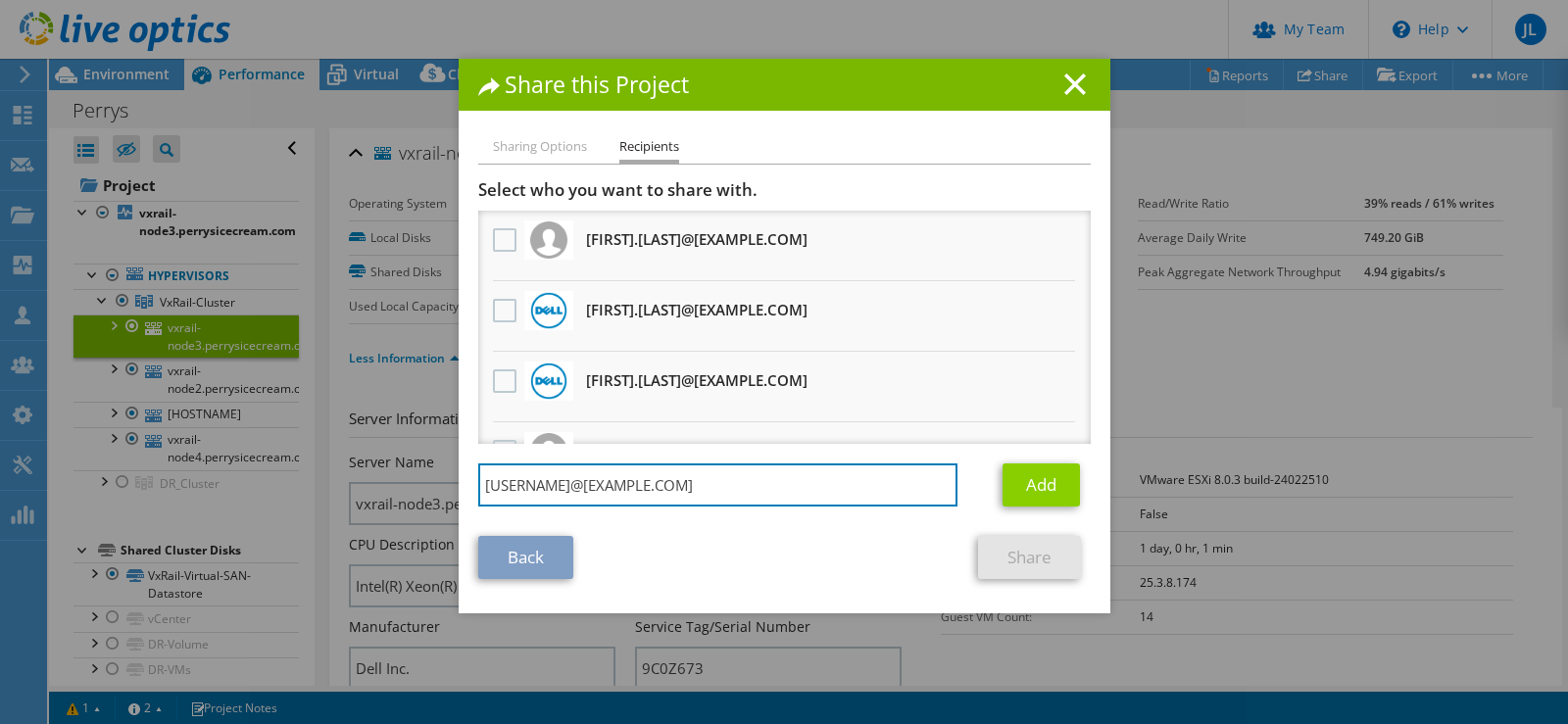 type on "tcolangeli@scalecomputing.com" 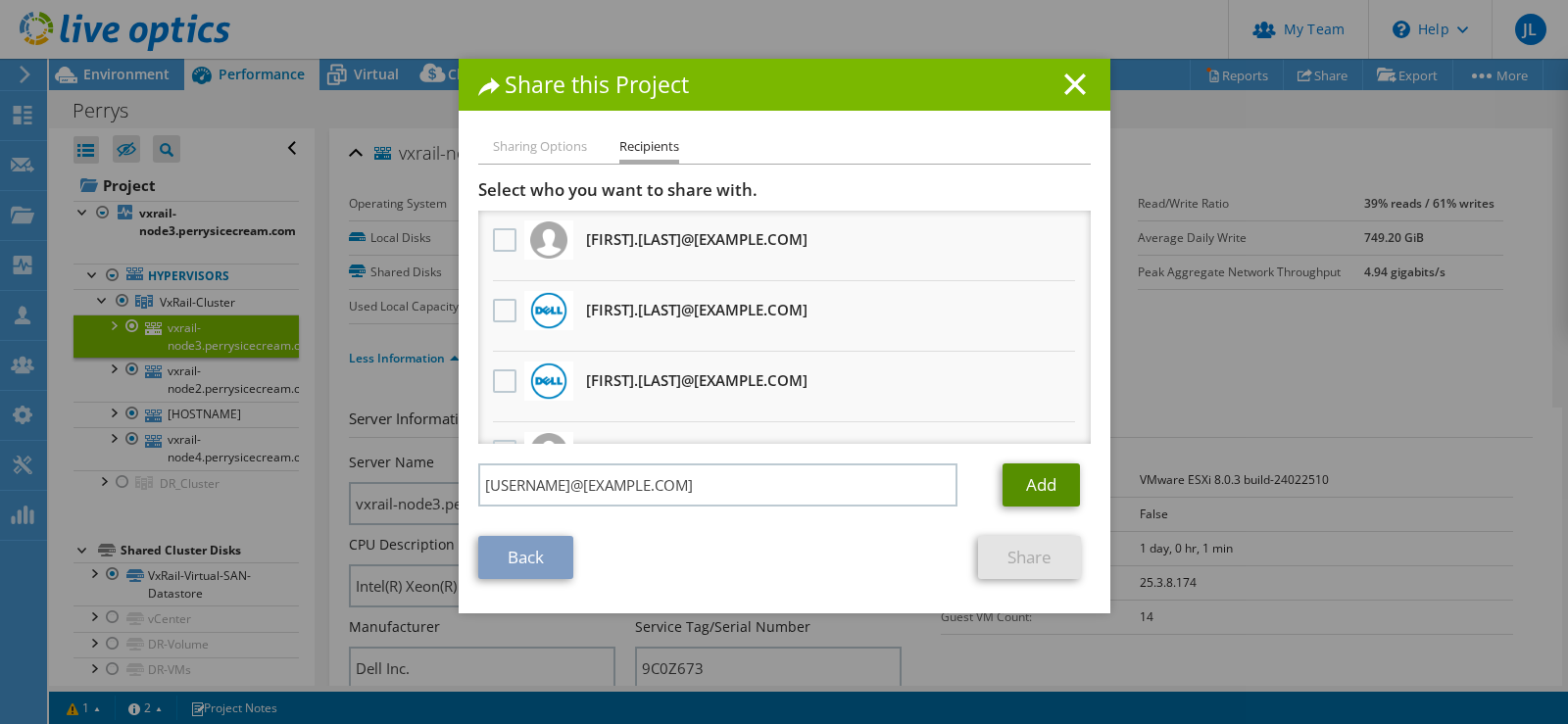 click on "Add" at bounding box center [1041, 485] 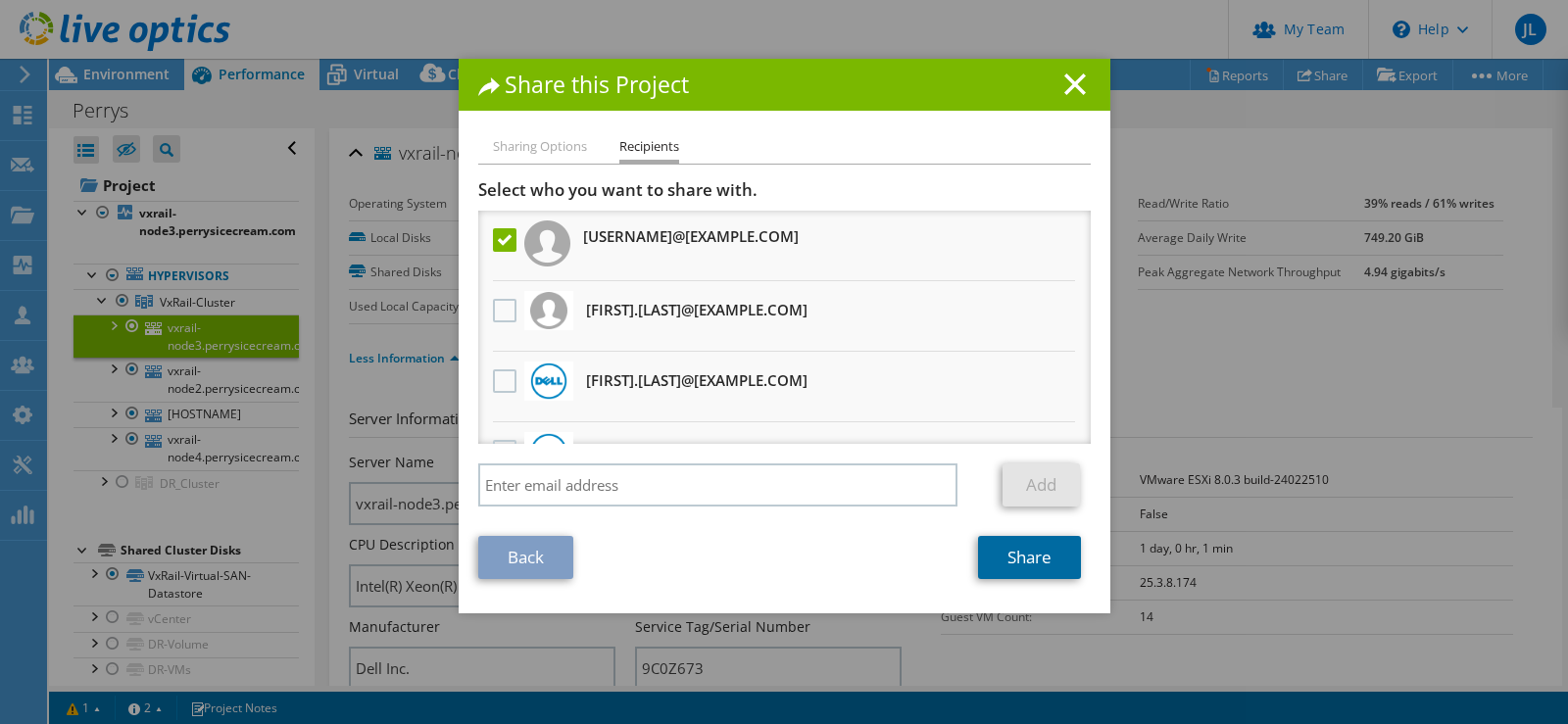 click on "Share" at bounding box center (1029, 557) 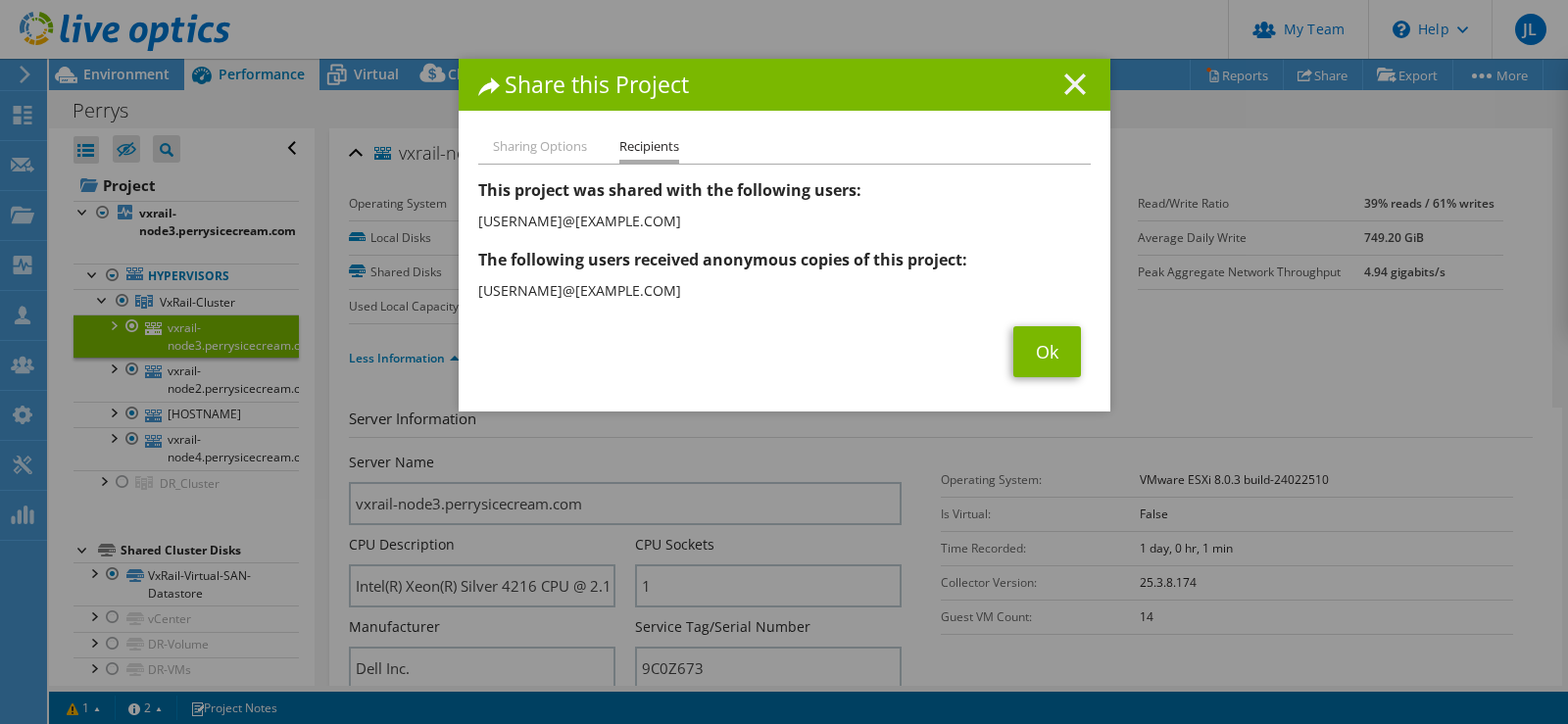 click 